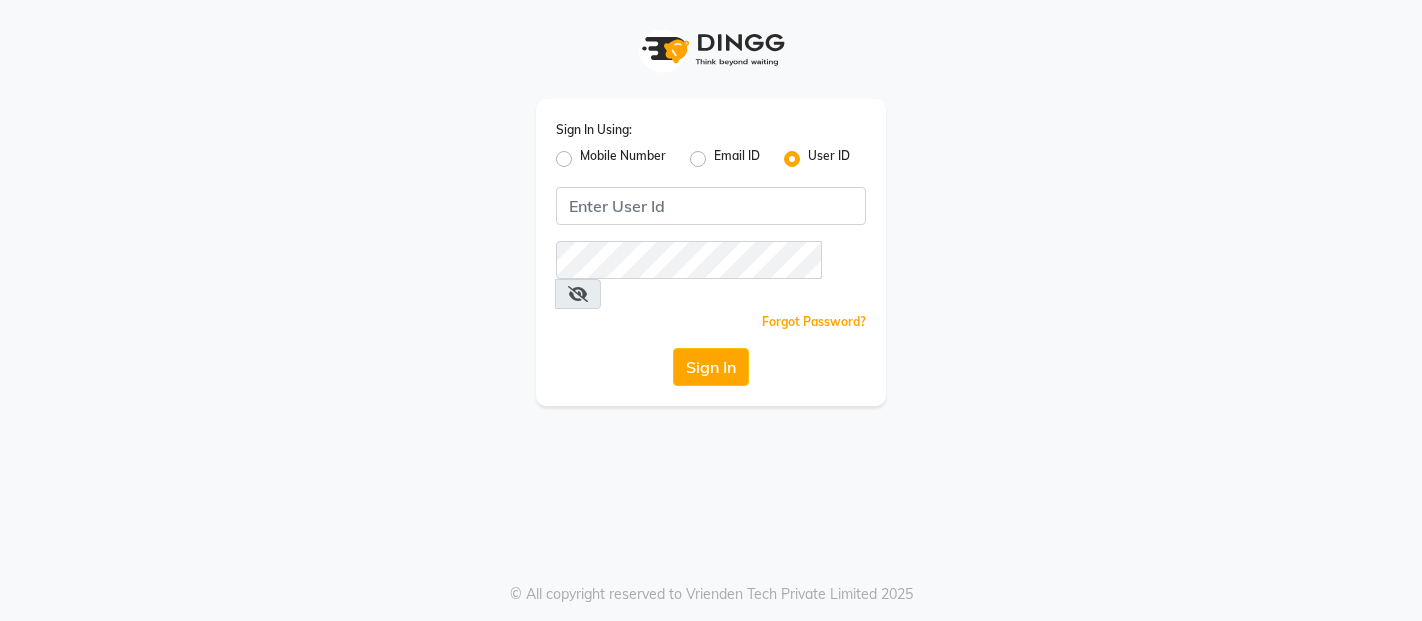 scroll, scrollTop: 0, scrollLeft: 0, axis: both 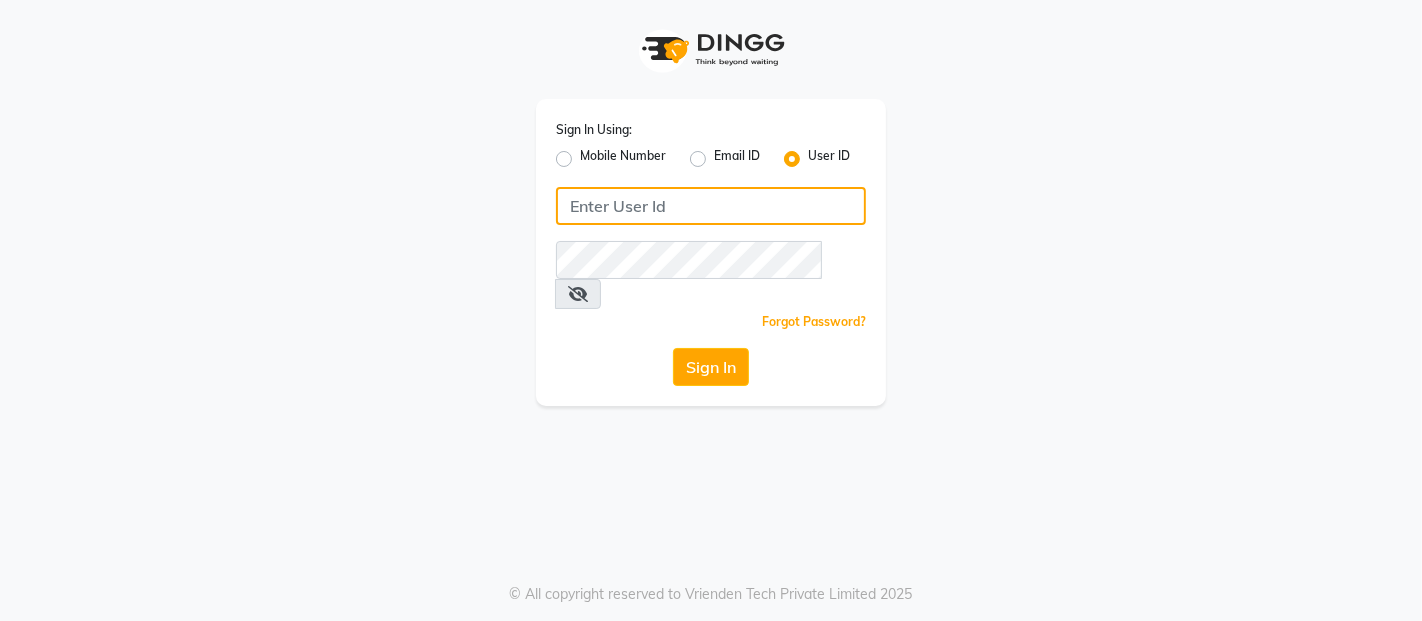 click 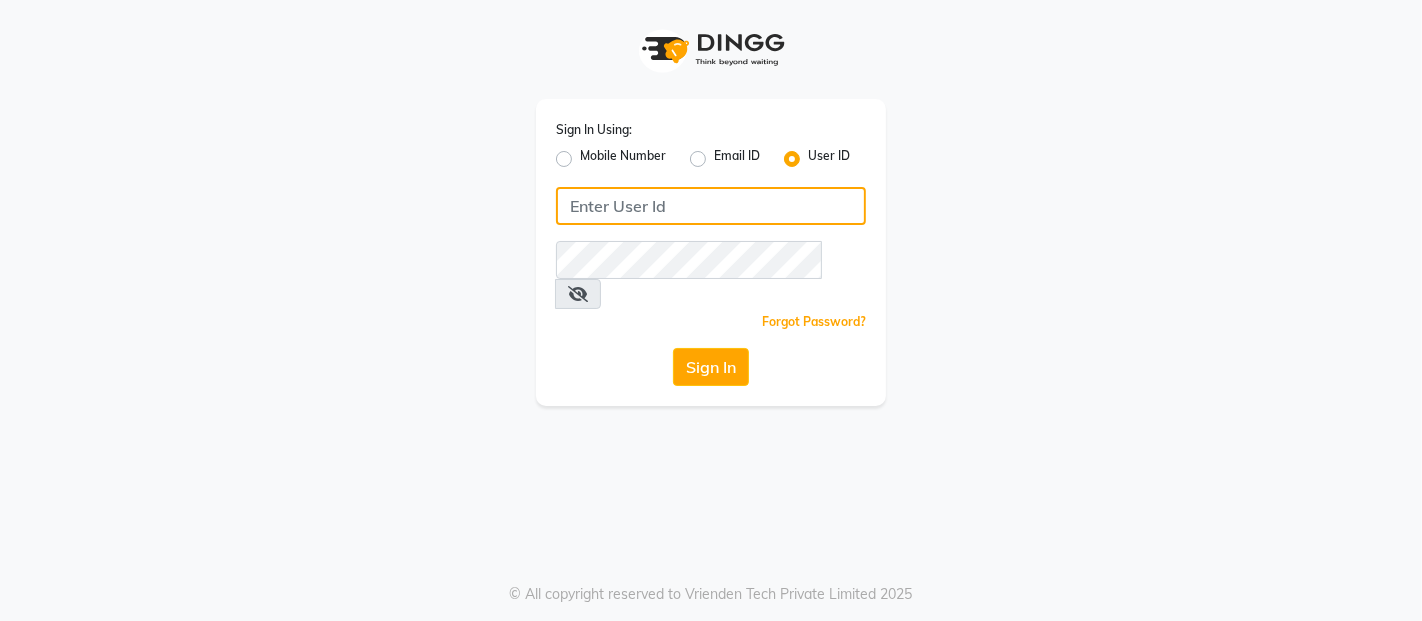 type on "a" 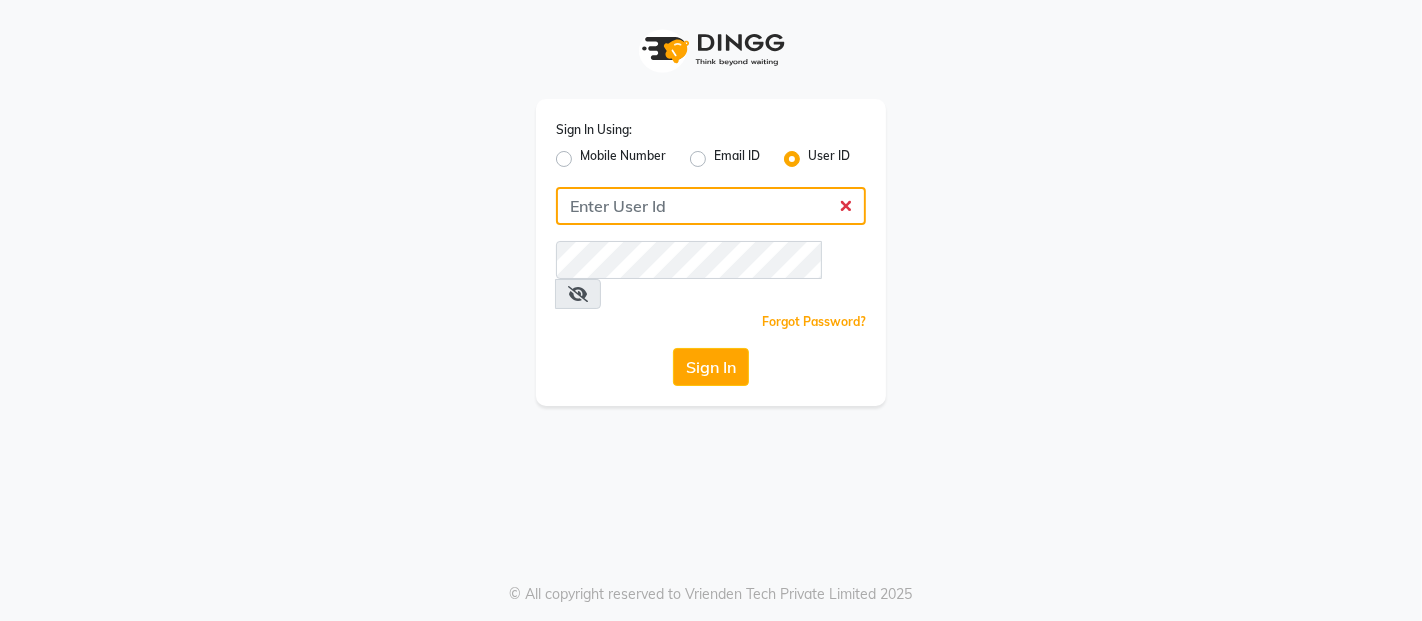 click 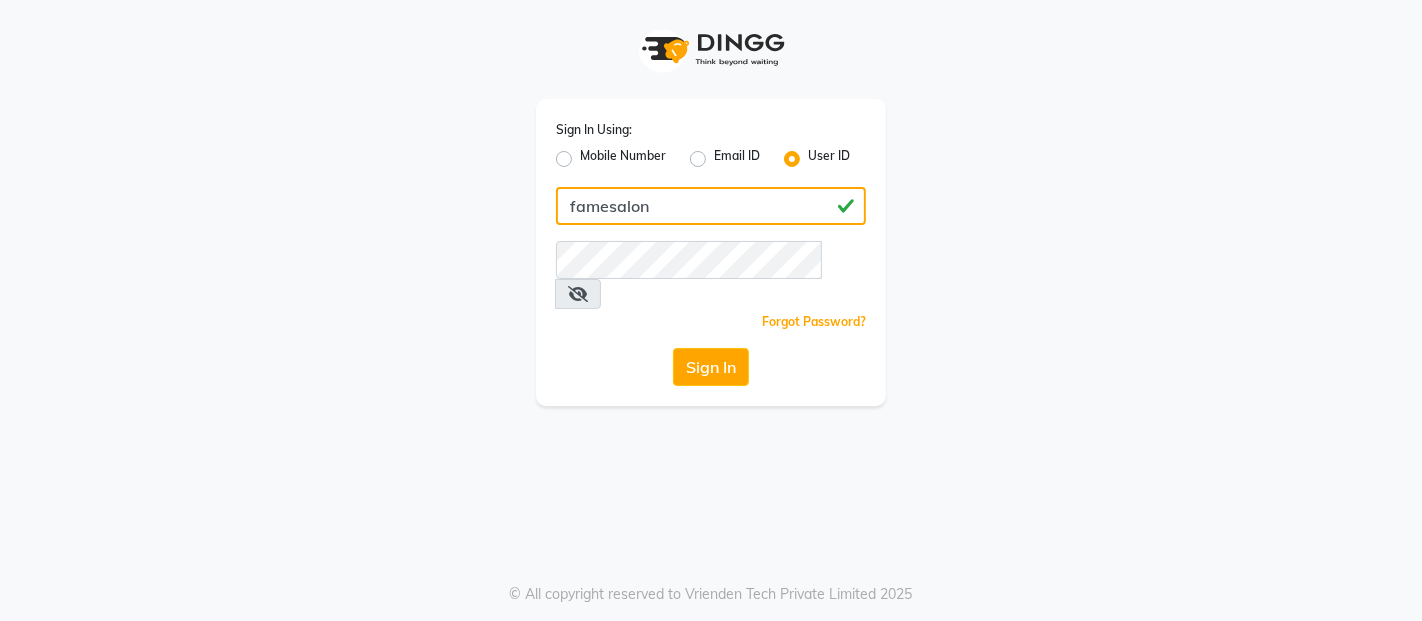 type on "famesalon" 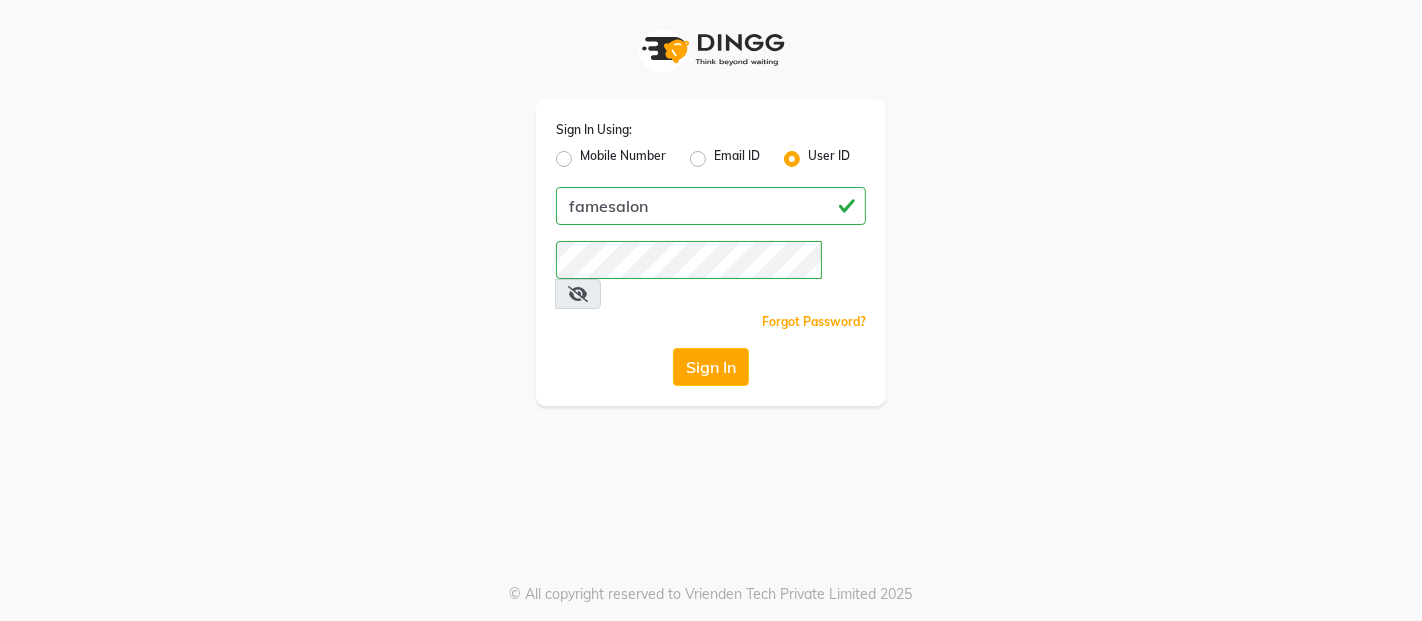 click at bounding box center [578, 294] 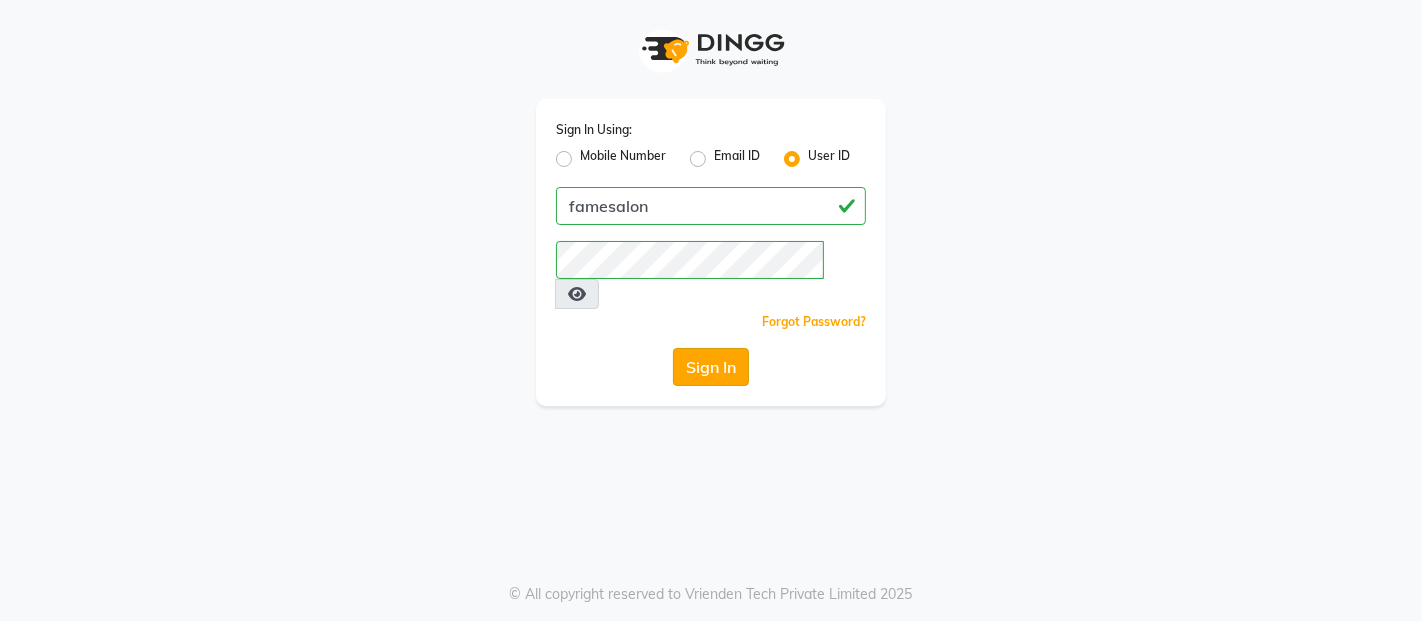 click on "Sign In" 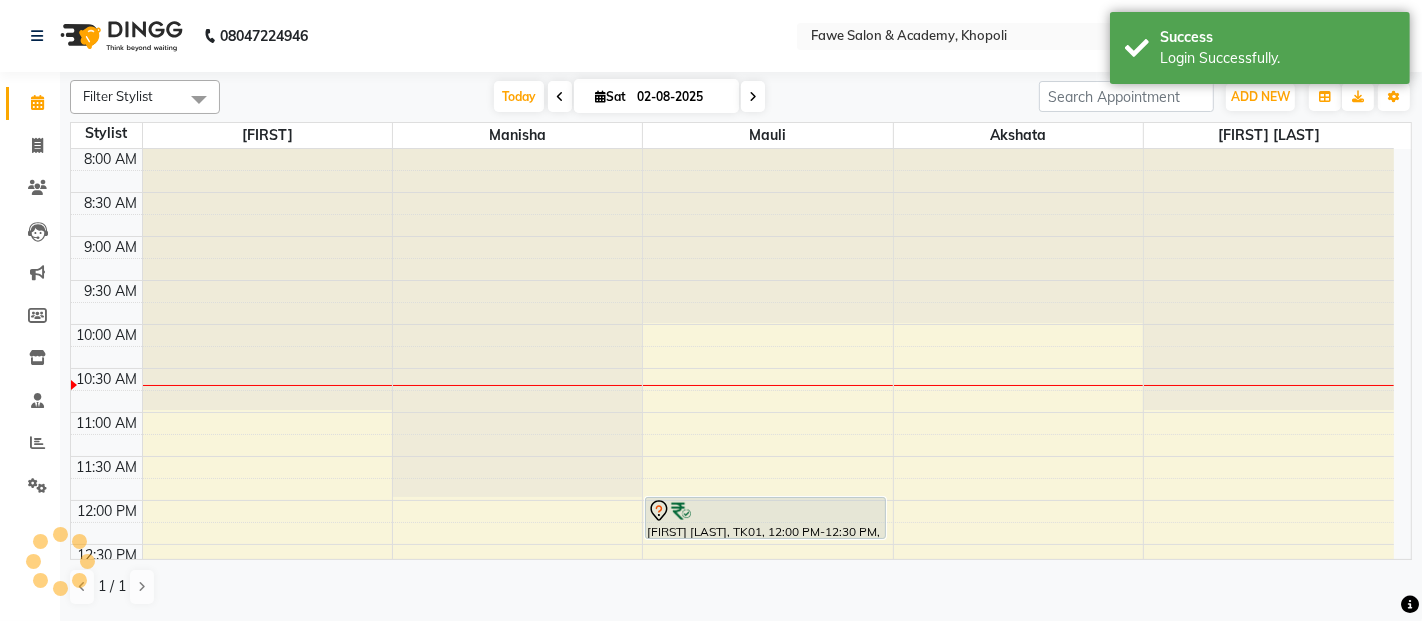 scroll, scrollTop: 0, scrollLeft: 0, axis: both 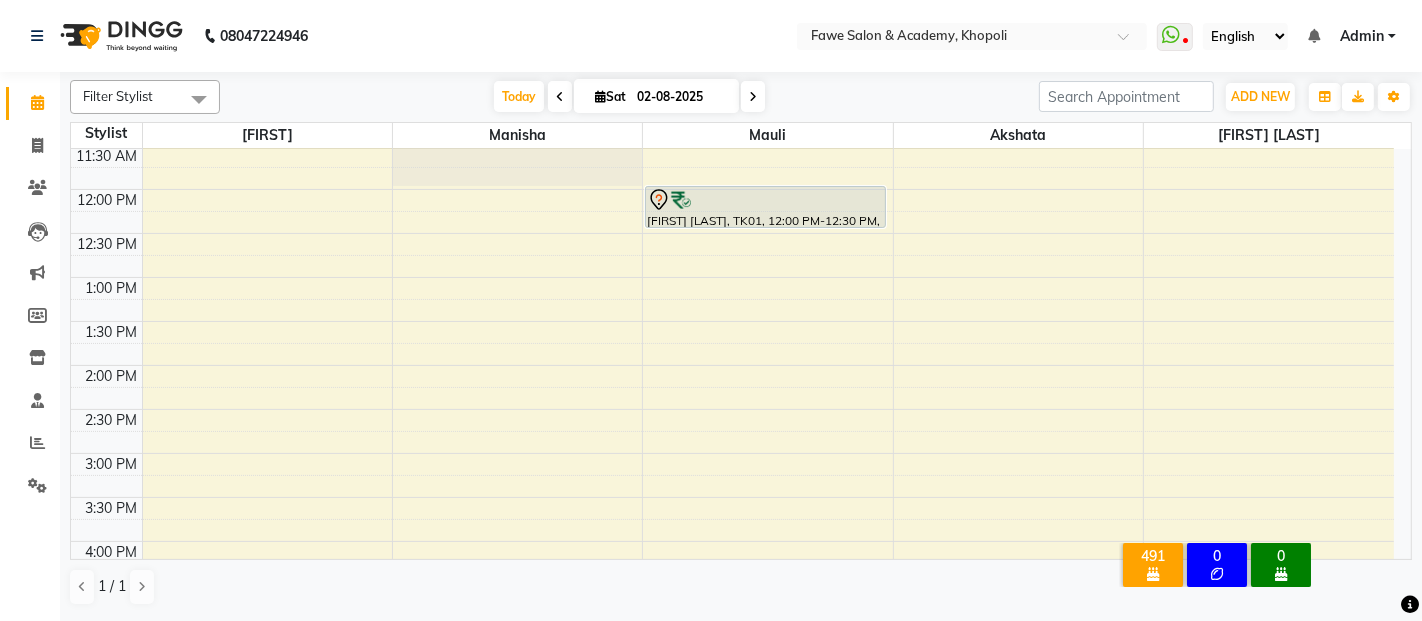 click on "8:00 AM 8:30 AM 9:00 AM 9:30 AM 10:00 AM 10:30 AM 11:00 AM 11:30 AM 12:00 PM 12:30 PM 1:00 PM 1:30 PM 2:00 PM 2:30 PM 3:00 PM 3:30 PM 4:00 PM 4:30 PM 5:00 PM 5:30 PM 6:00 PM 6:30 PM 7:00 PM 7:30 PM 8:00 PM 8:30 PM 9:00 PM 9:30 PM 10:00 PM 10:30 PM             Ruchita Shelke, TK01, 12:00 PM-12:30 PM, Hair - Hairwash Female" at bounding box center (732, 497) 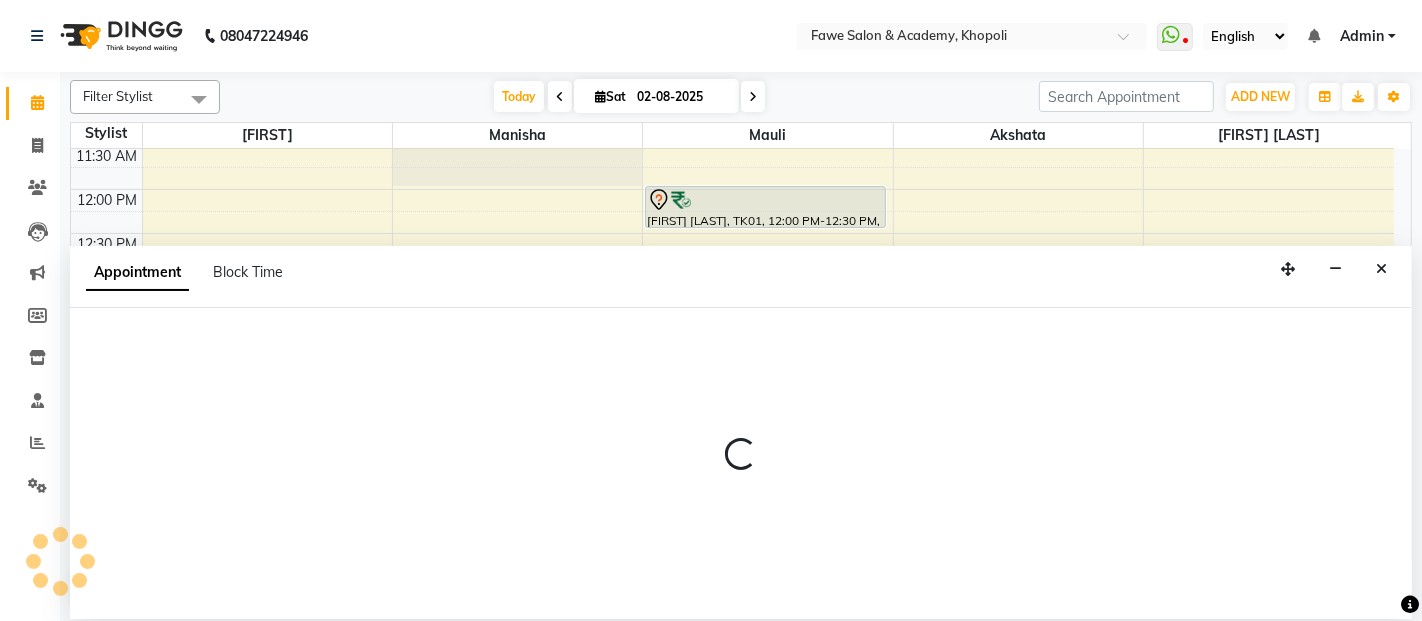 click at bounding box center (741, 463) 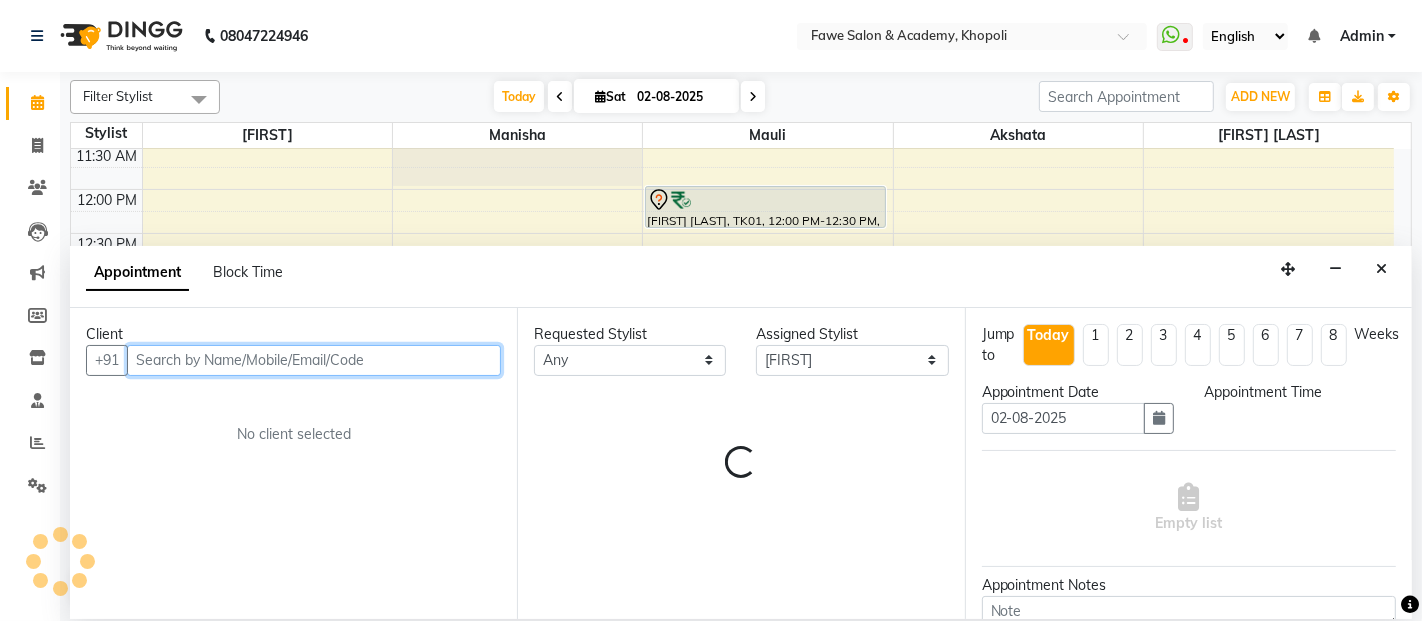 select on "810" 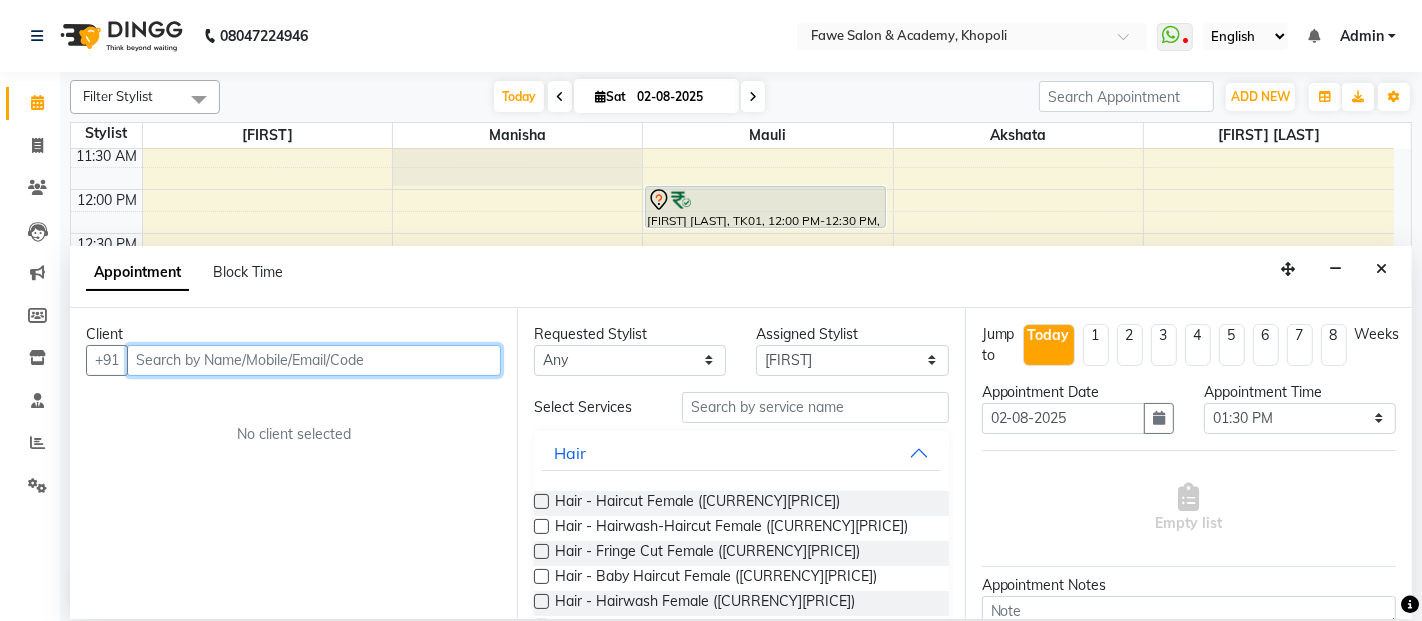 click at bounding box center [314, 360] 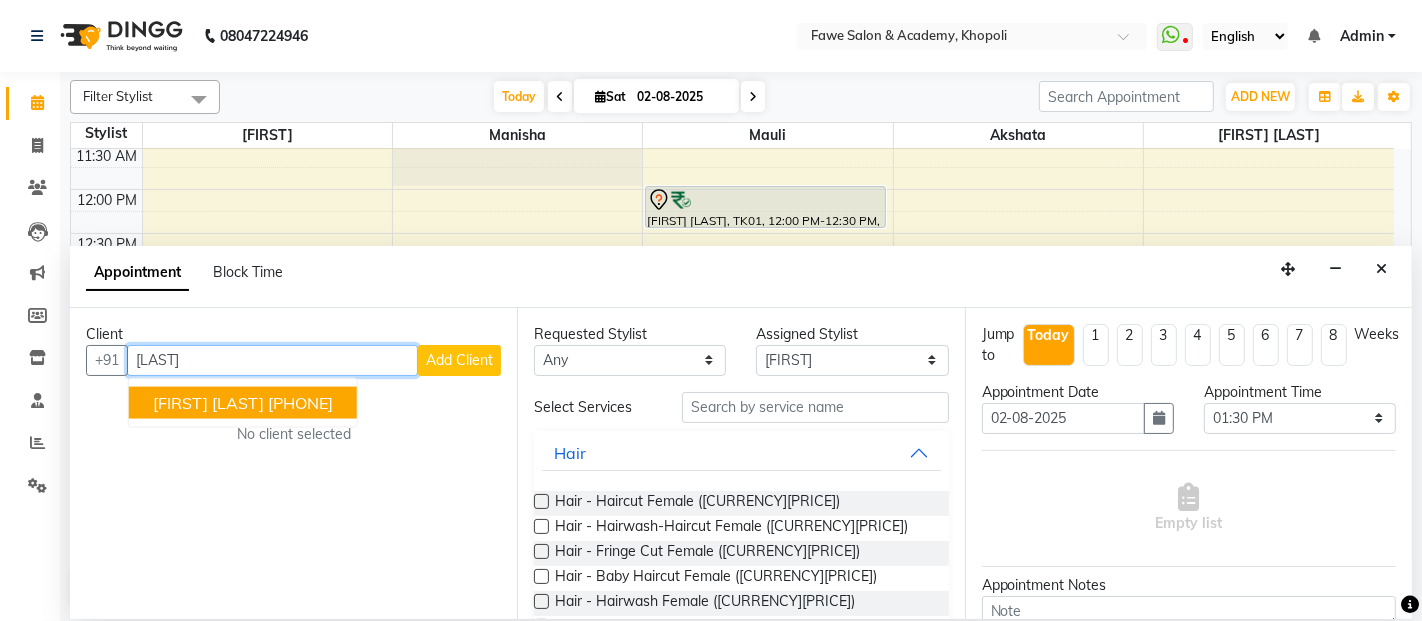 click on "[PERSON]" at bounding box center (208, 403) 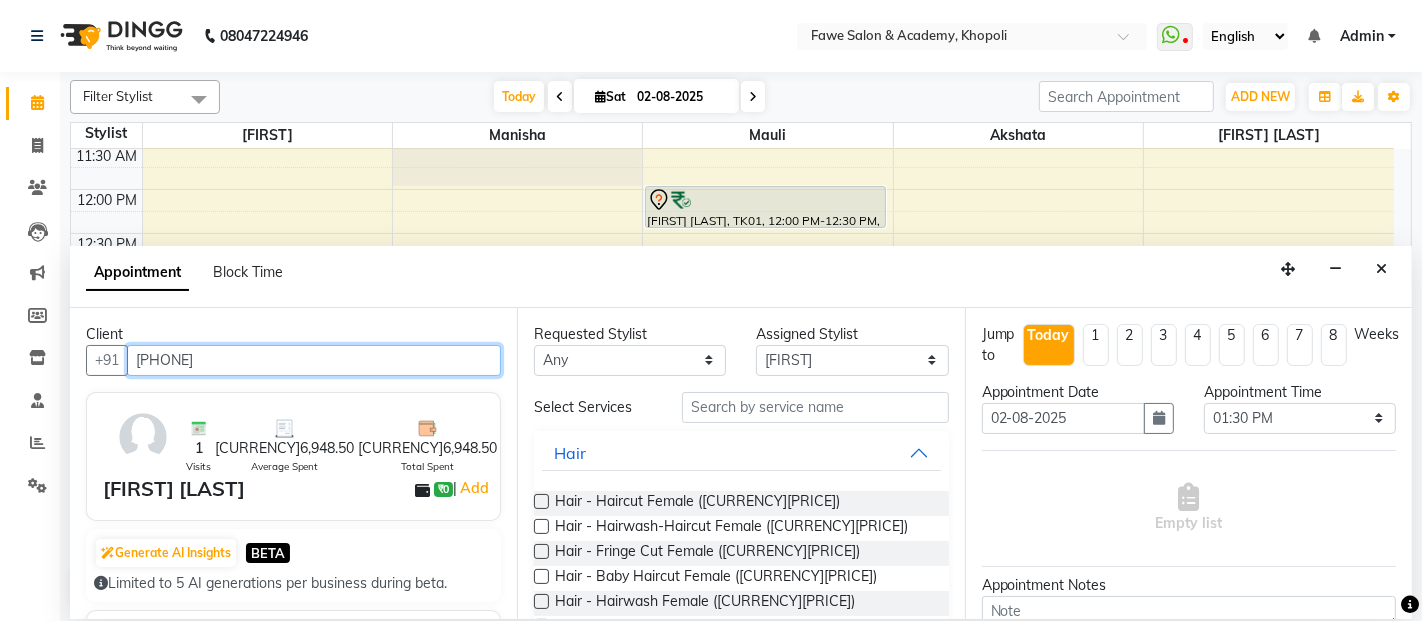 type on "[PHONE]" 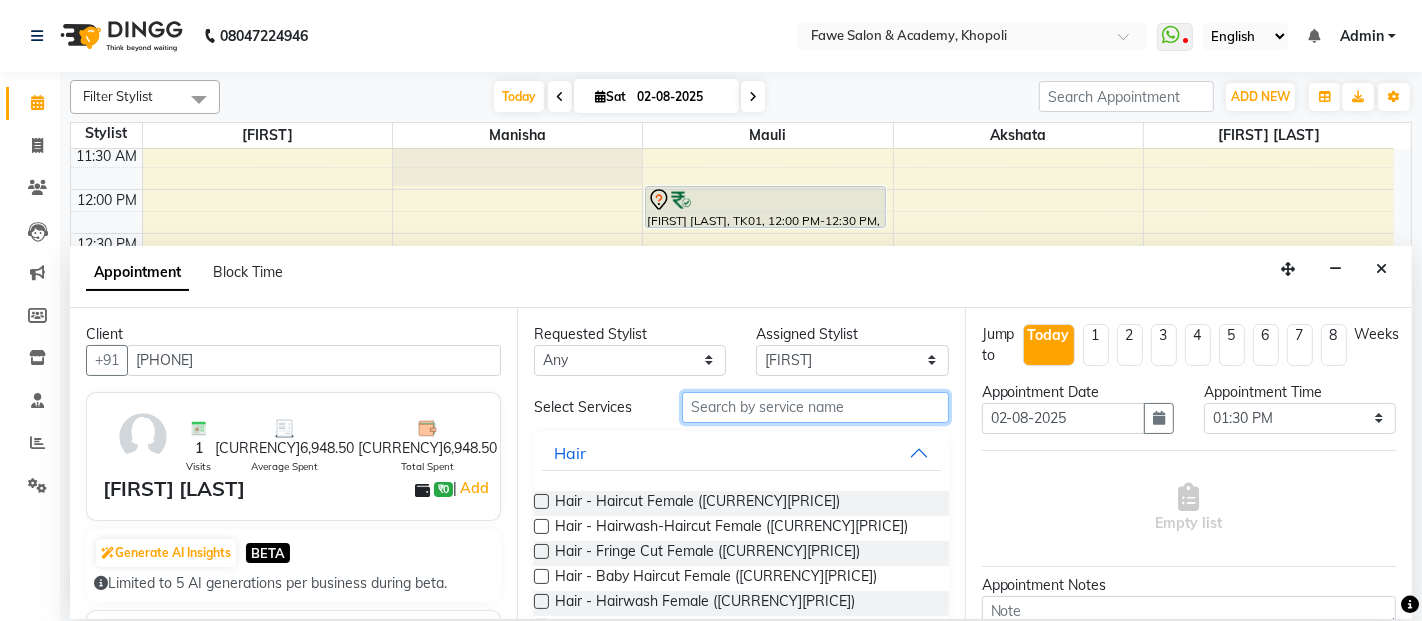click at bounding box center [815, 407] 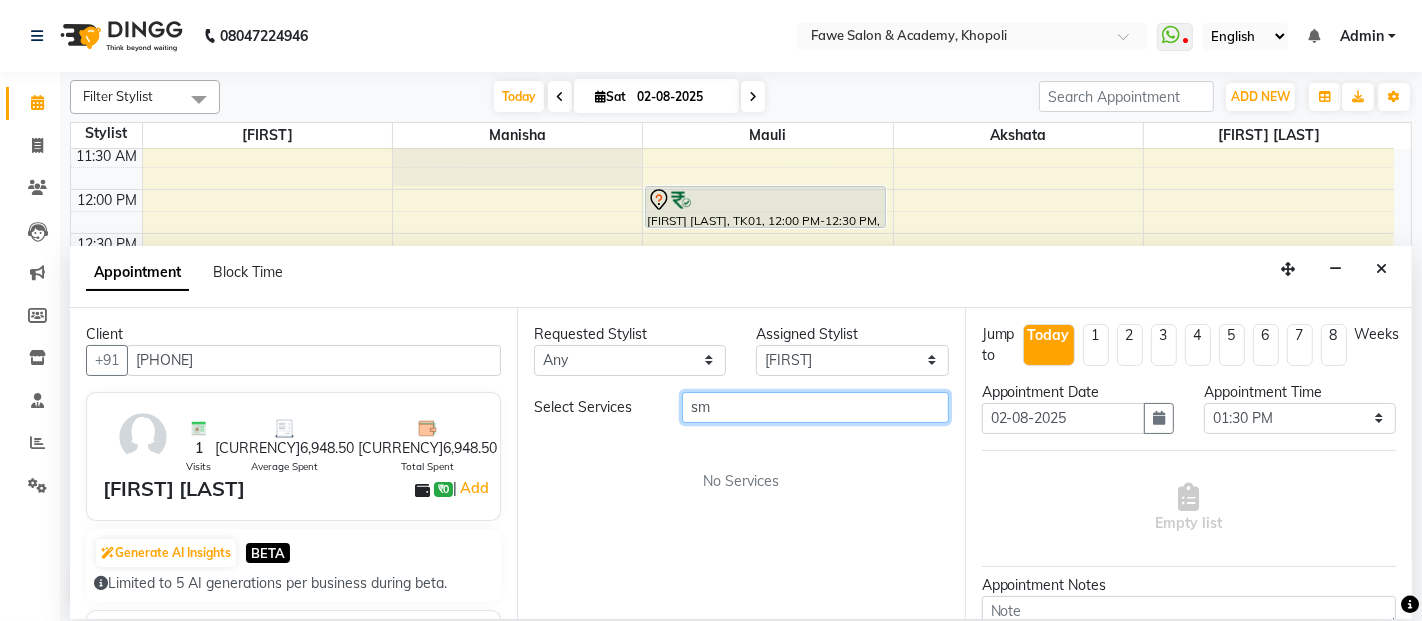 type on "s" 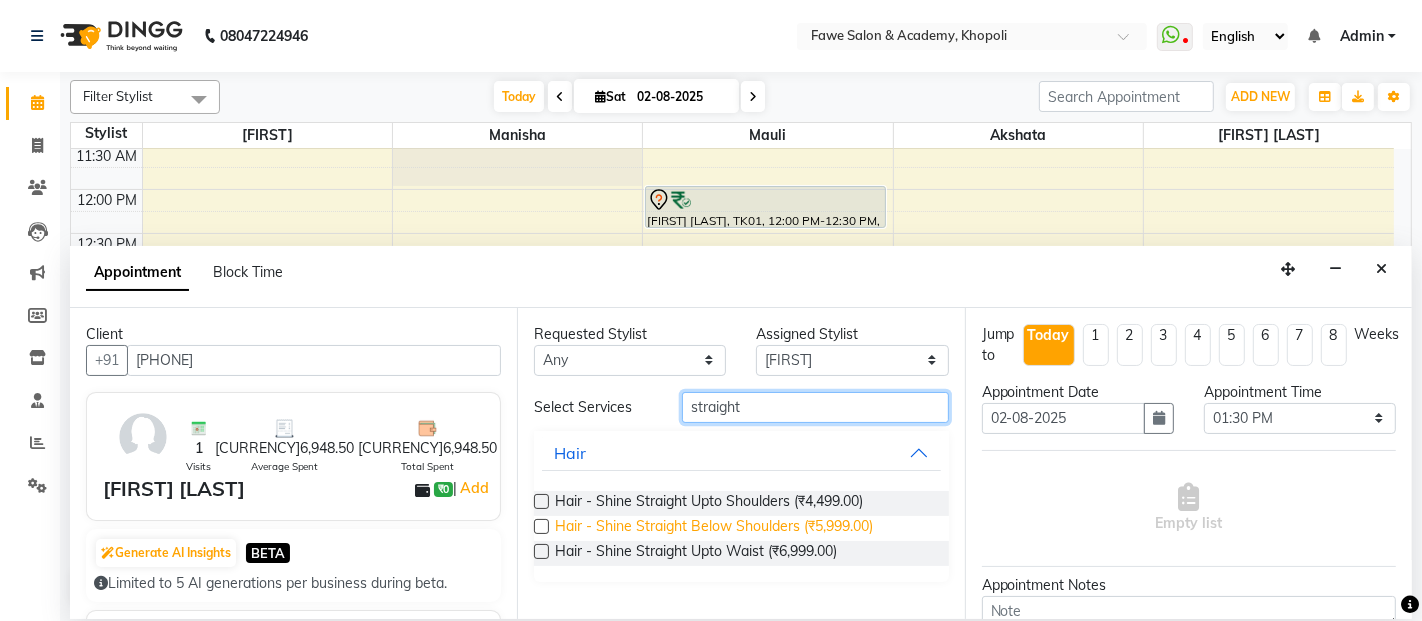type on "straight" 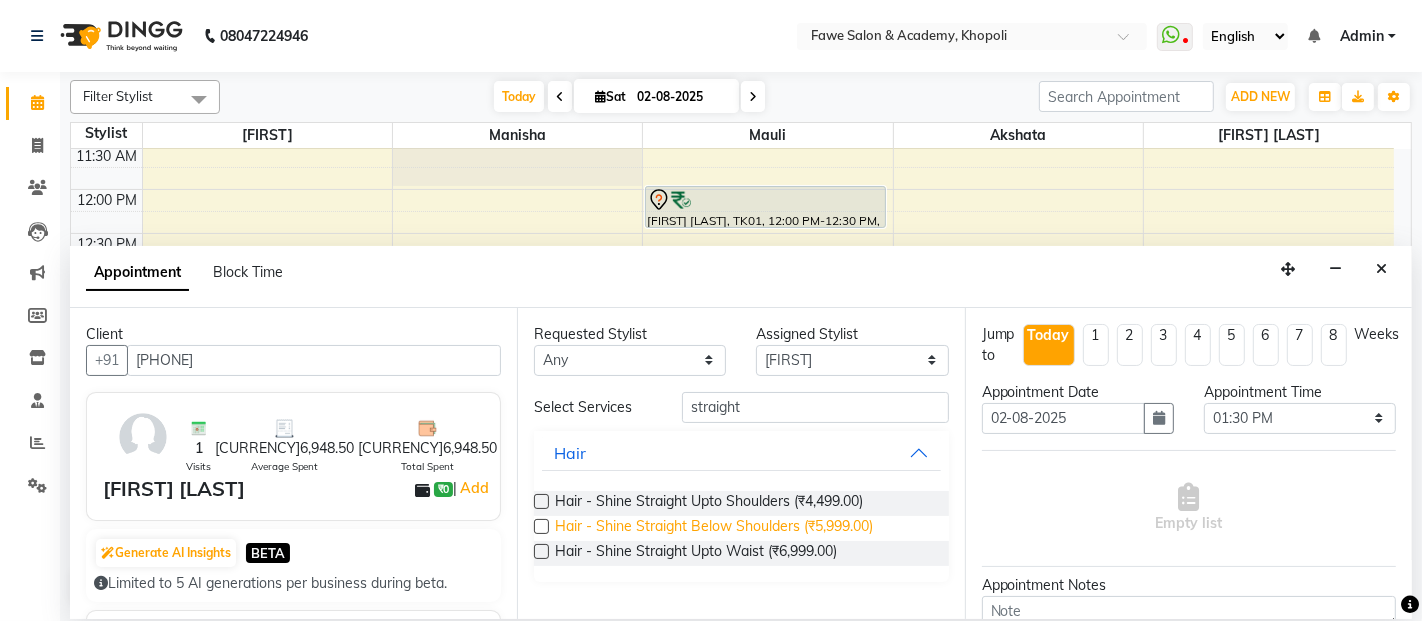 click on "Hair - Shine Straight  Below Shoulders (₹5,999.00)" at bounding box center [714, 528] 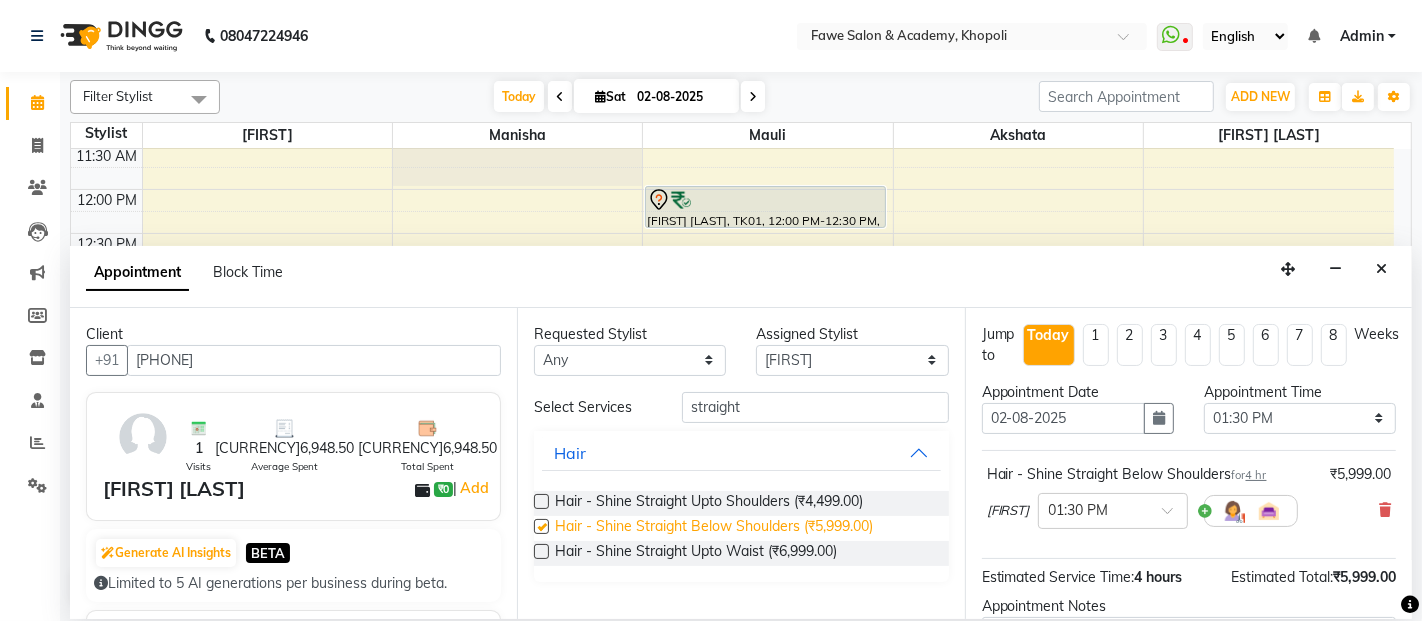 checkbox on "false" 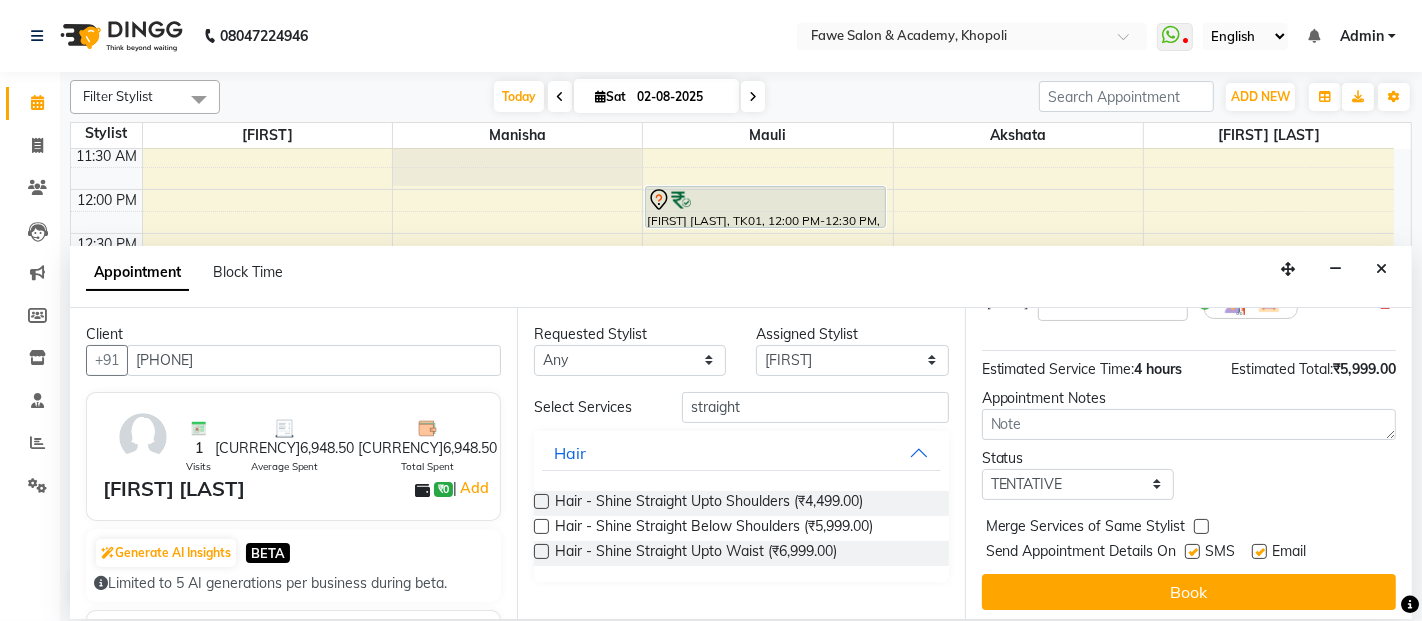 scroll, scrollTop: 214, scrollLeft: 0, axis: vertical 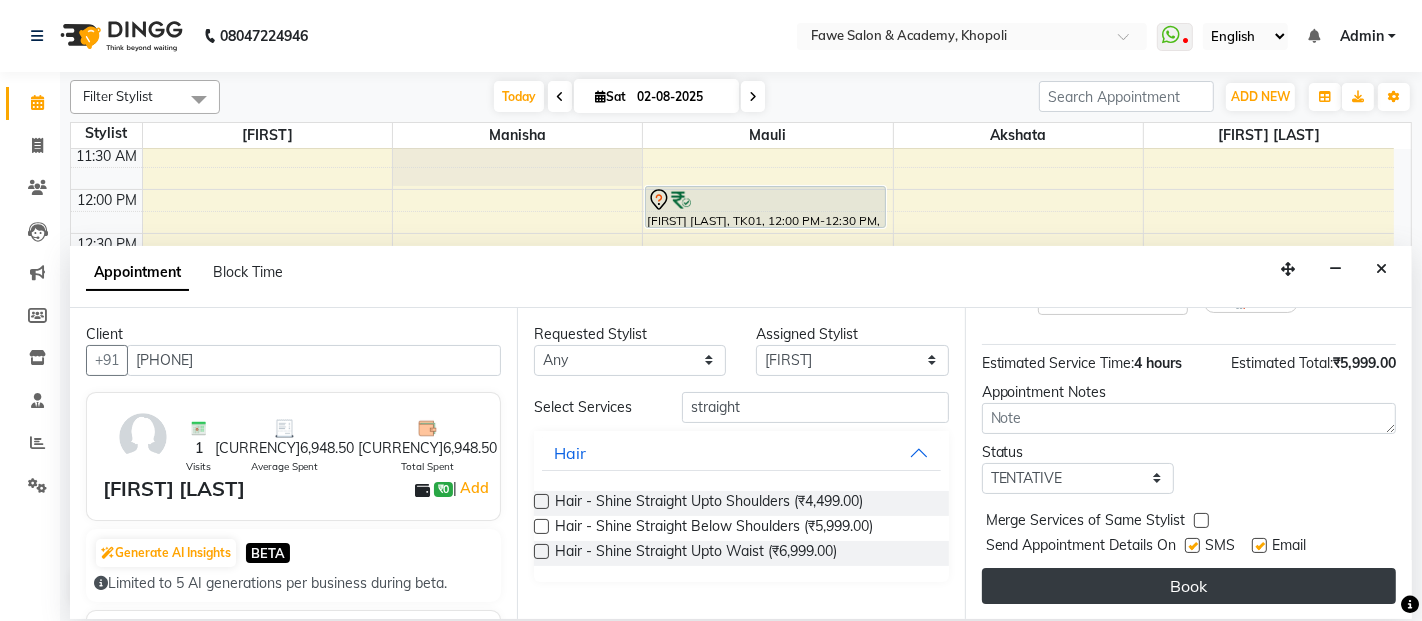 click on "Book" at bounding box center (1189, 586) 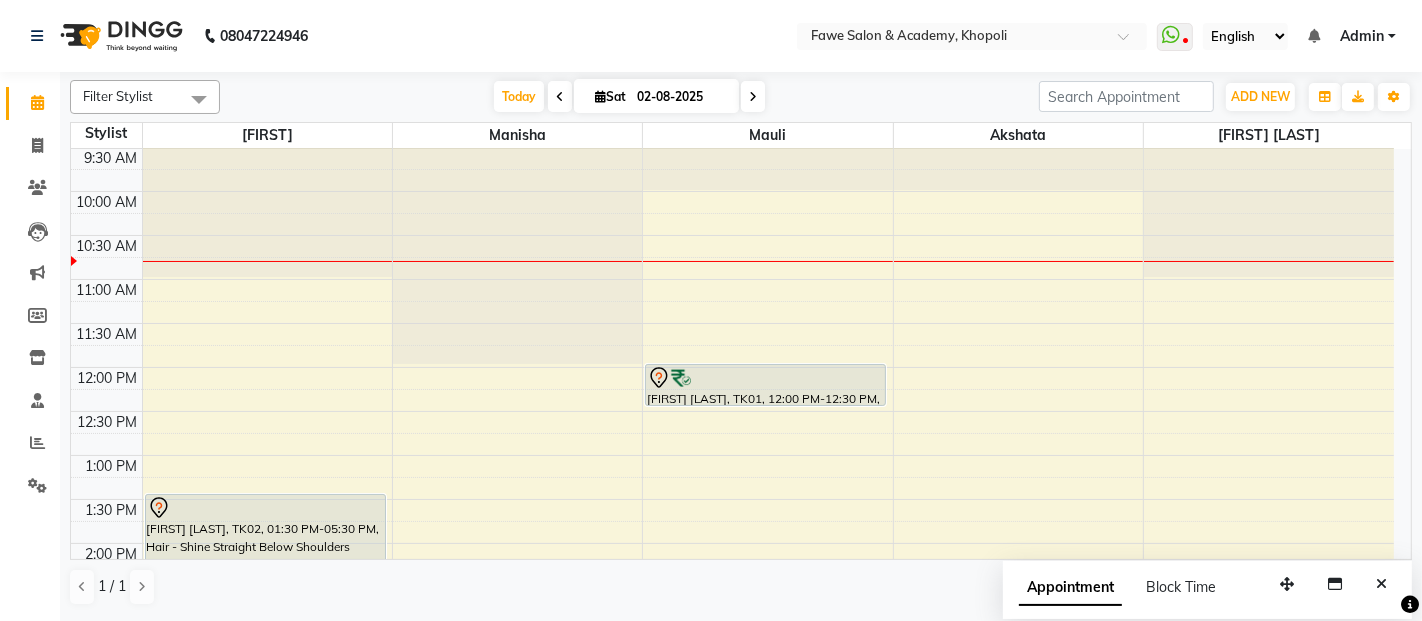 scroll, scrollTop: 88, scrollLeft: 0, axis: vertical 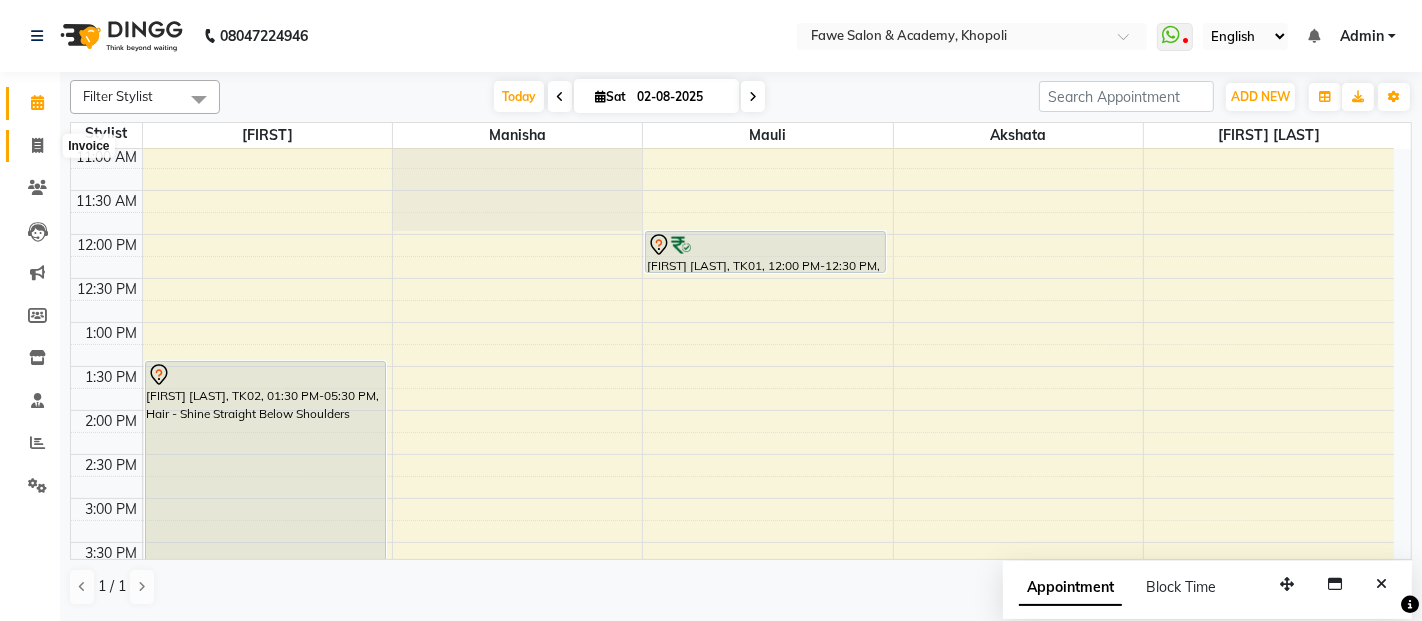 click 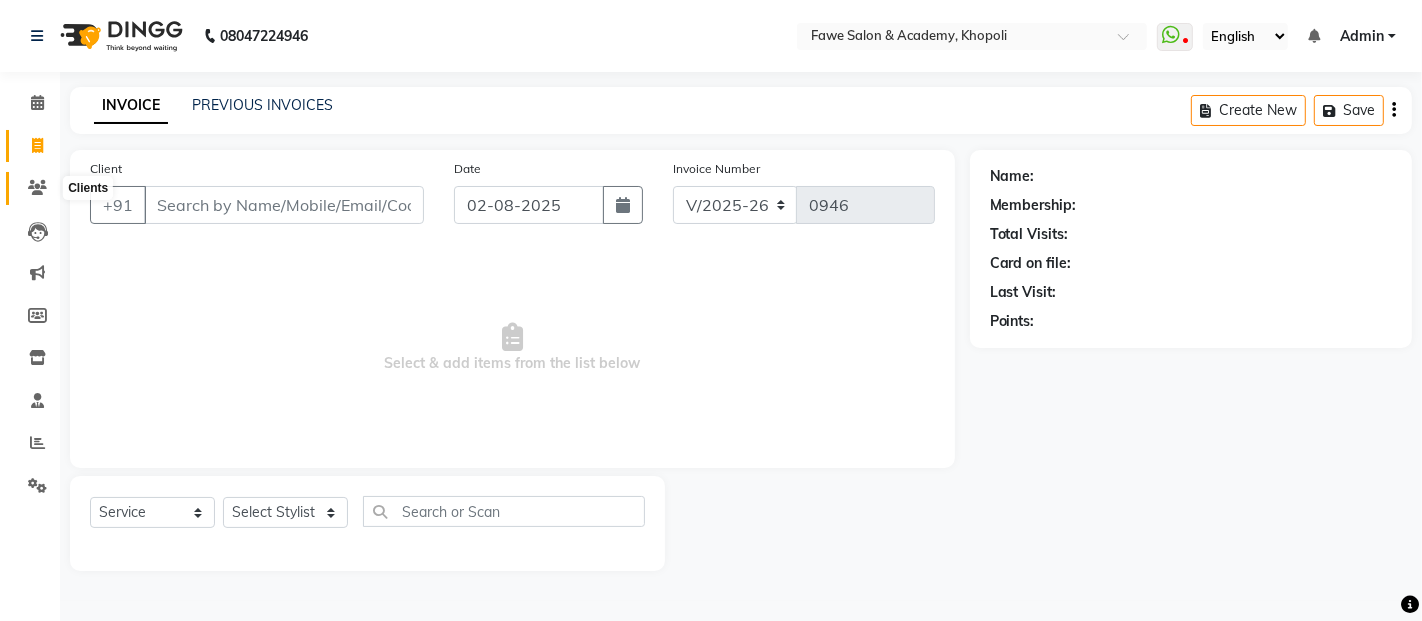 click 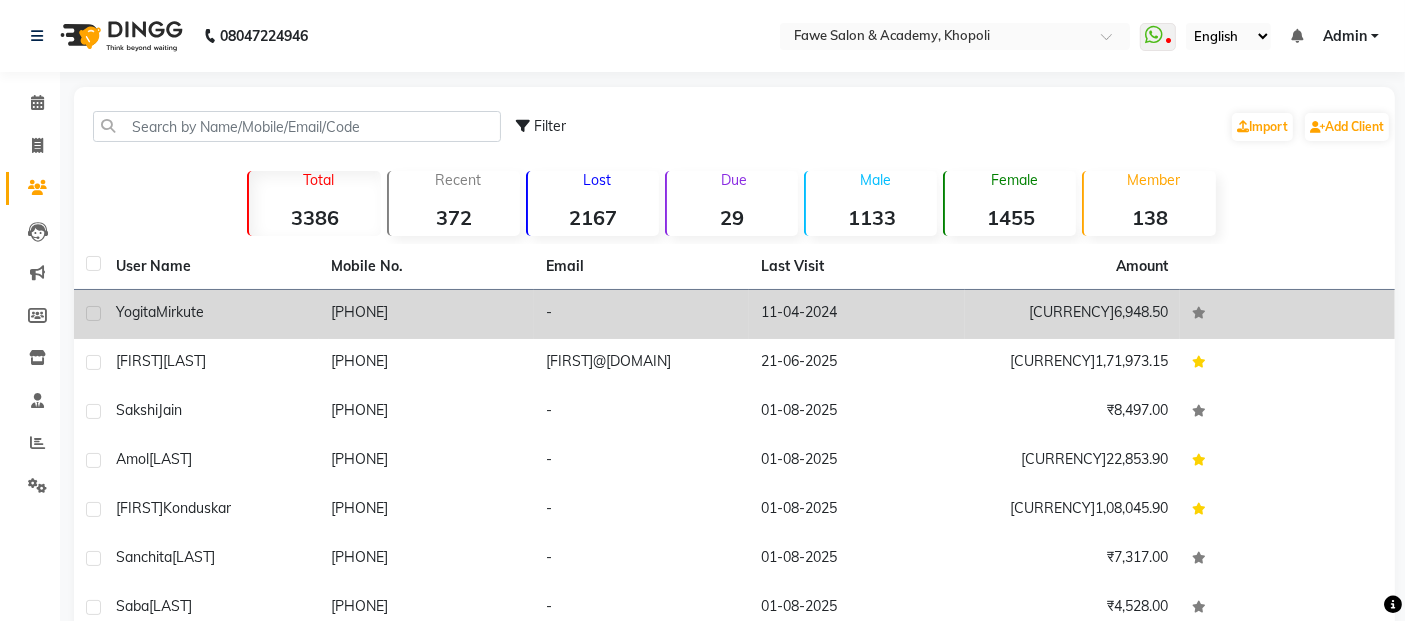 click on "[PHONE]" 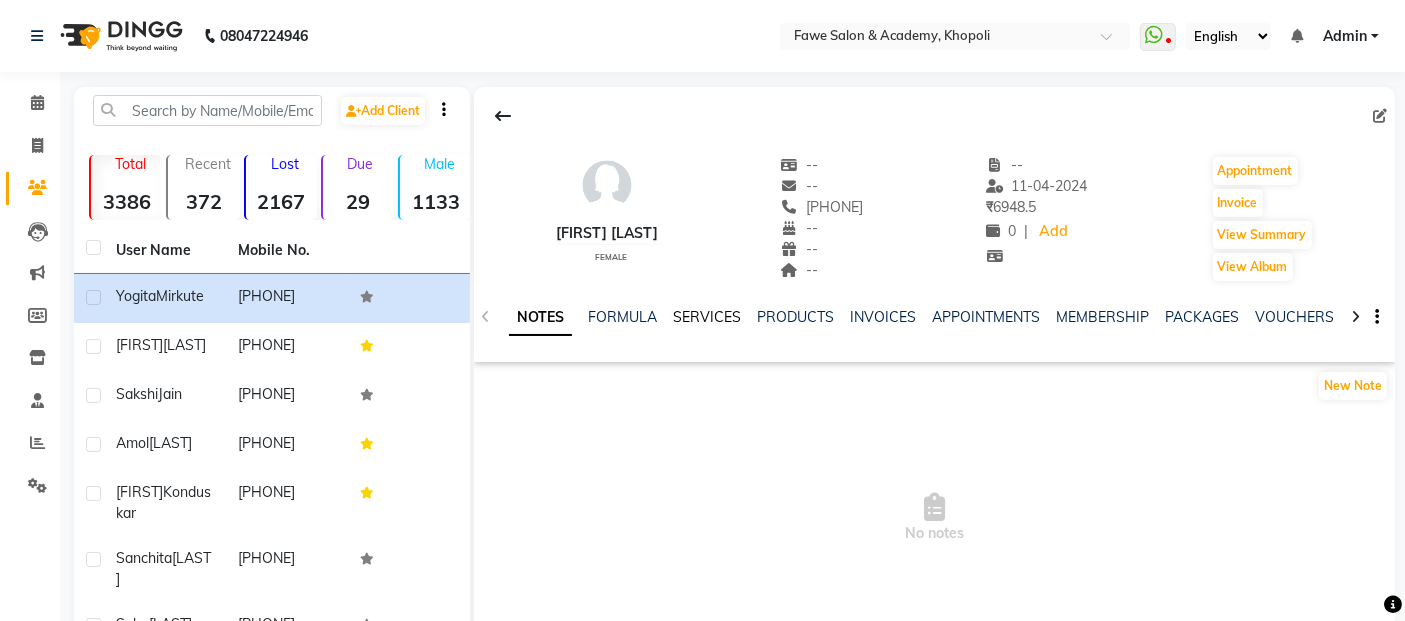 click on "SERVICES" 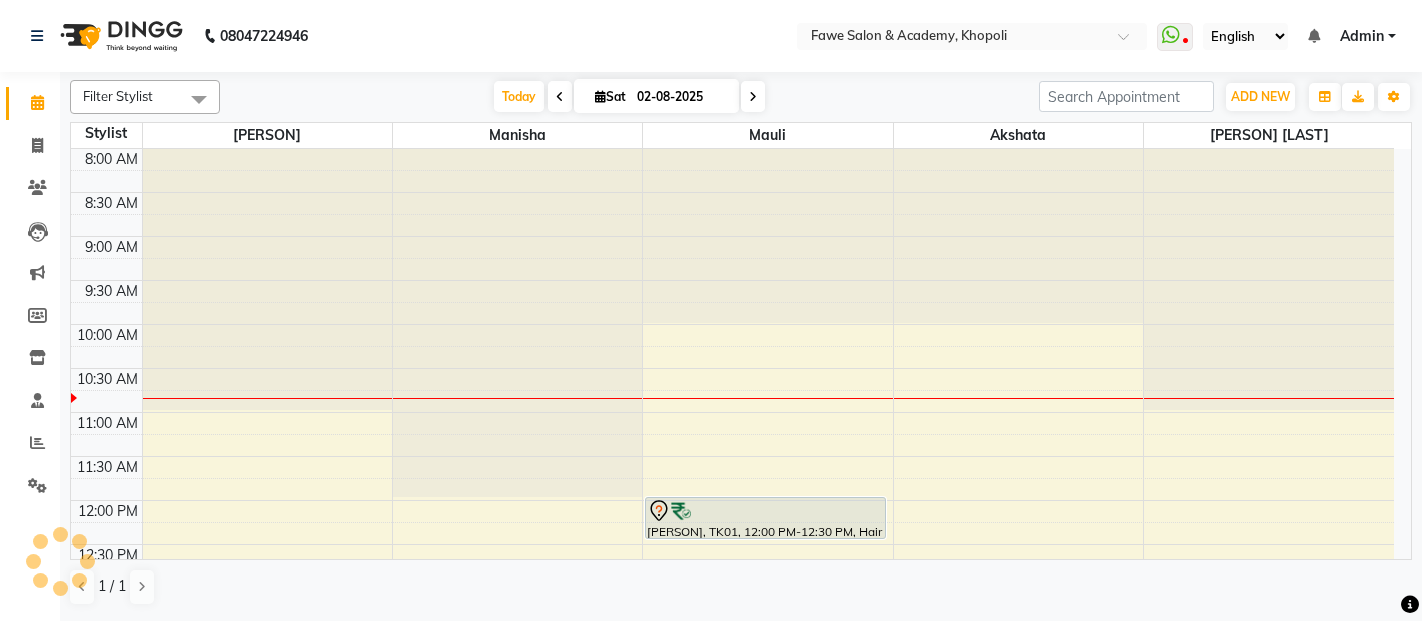 scroll, scrollTop: 0, scrollLeft: 0, axis: both 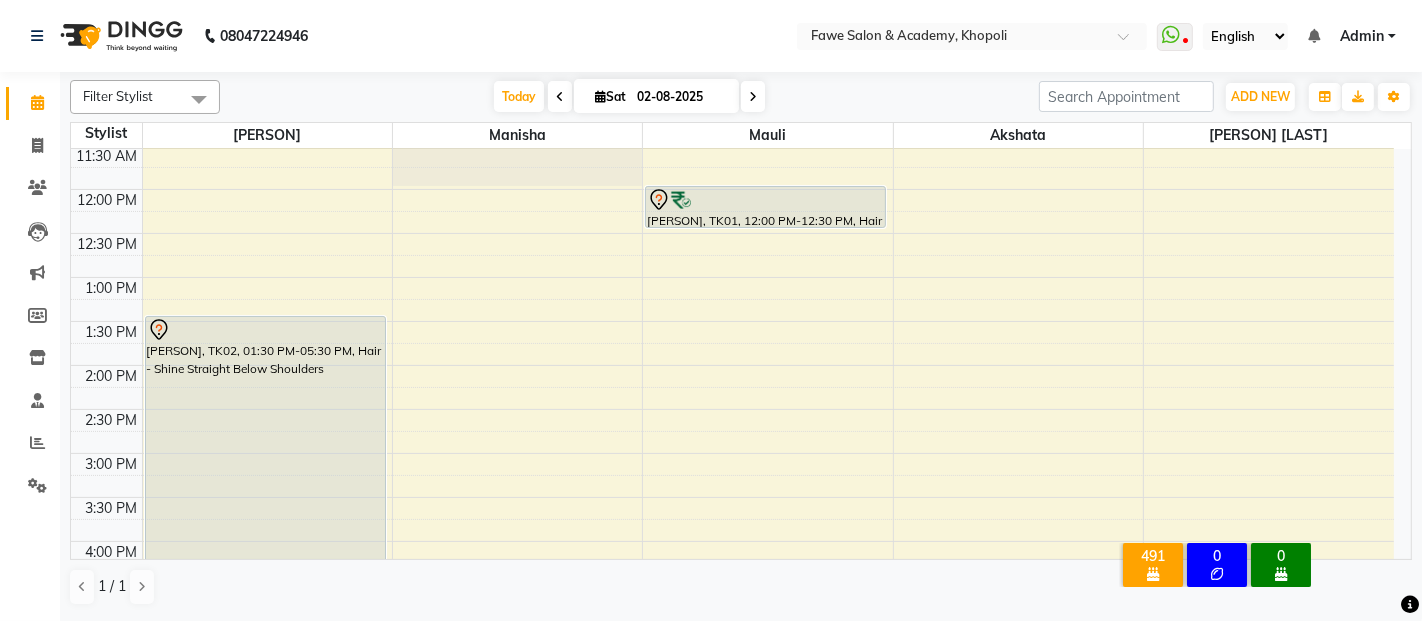 click on "8:00 AM 8:30 AM 9:00 AM 9:30 AM 10:00 AM 10:30 AM 11:00 AM 11:30 AM 12:00 PM 12:30 PM 1:00 PM 1:30 PM 2:00 PM 2:30 PM 3:00 PM 3:30 PM 4:00 PM 4:30 PM 5:00 PM 5:30 PM 6:00 PM 6:30 PM 7:00 PM 7:30 PM 8:00 PM 8:30 PM 9:00 PM 9:30 PM 10:00 PM 10:30 PM             [PERSON], TK02, 01:30 PM-05:30 PM, Hair - Shine Straight  Below Shoulders             [PERSON], TK01, 12:00 PM-12:30 PM, Hair - Hairwash Female" at bounding box center (732, 497) 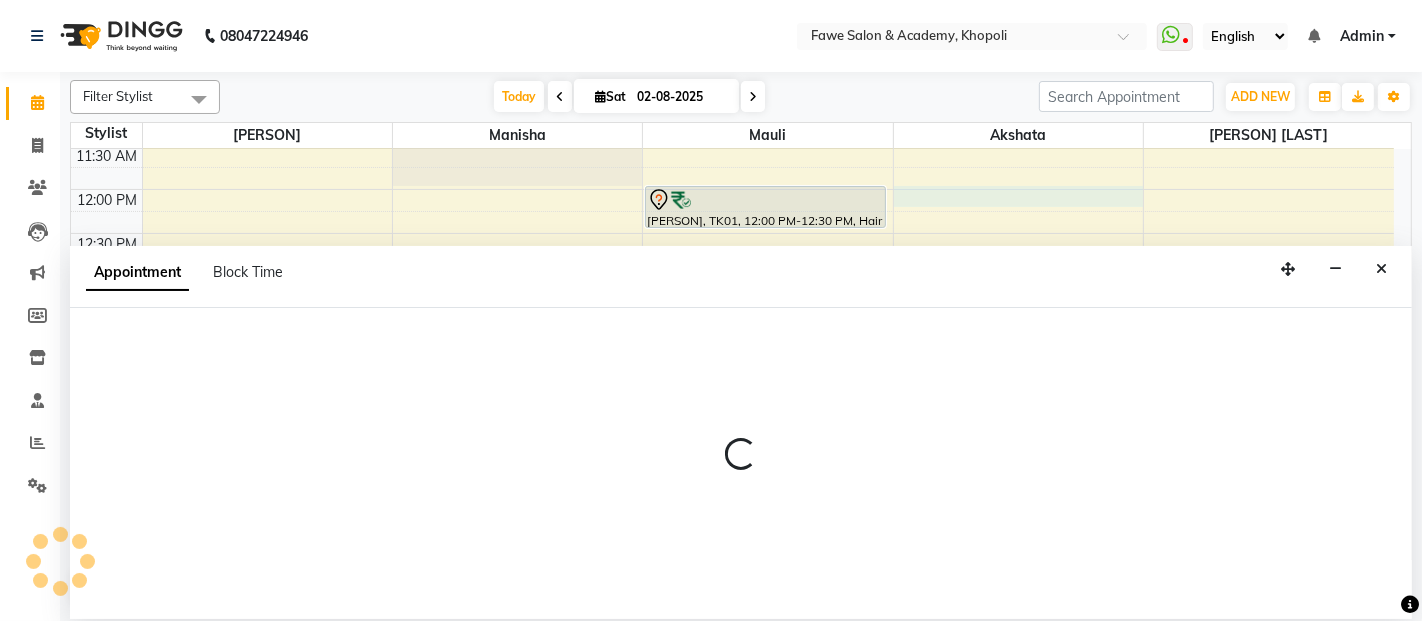 select on "41191" 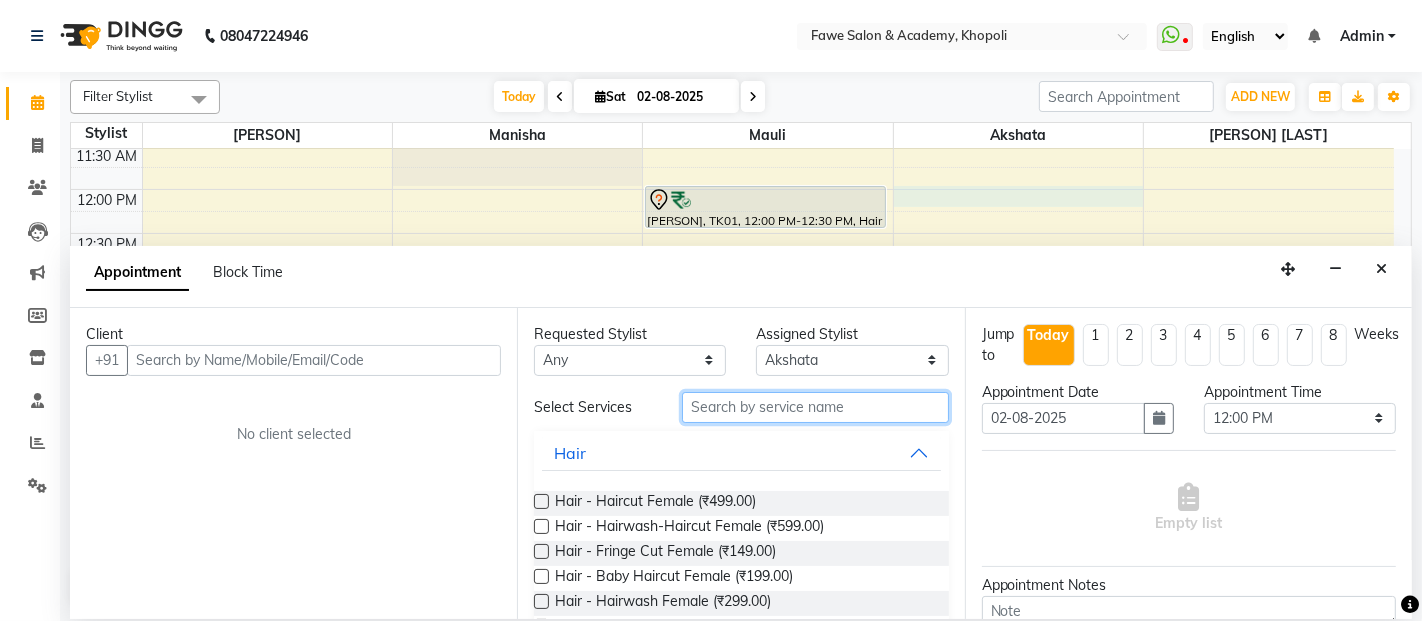 click at bounding box center [815, 407] 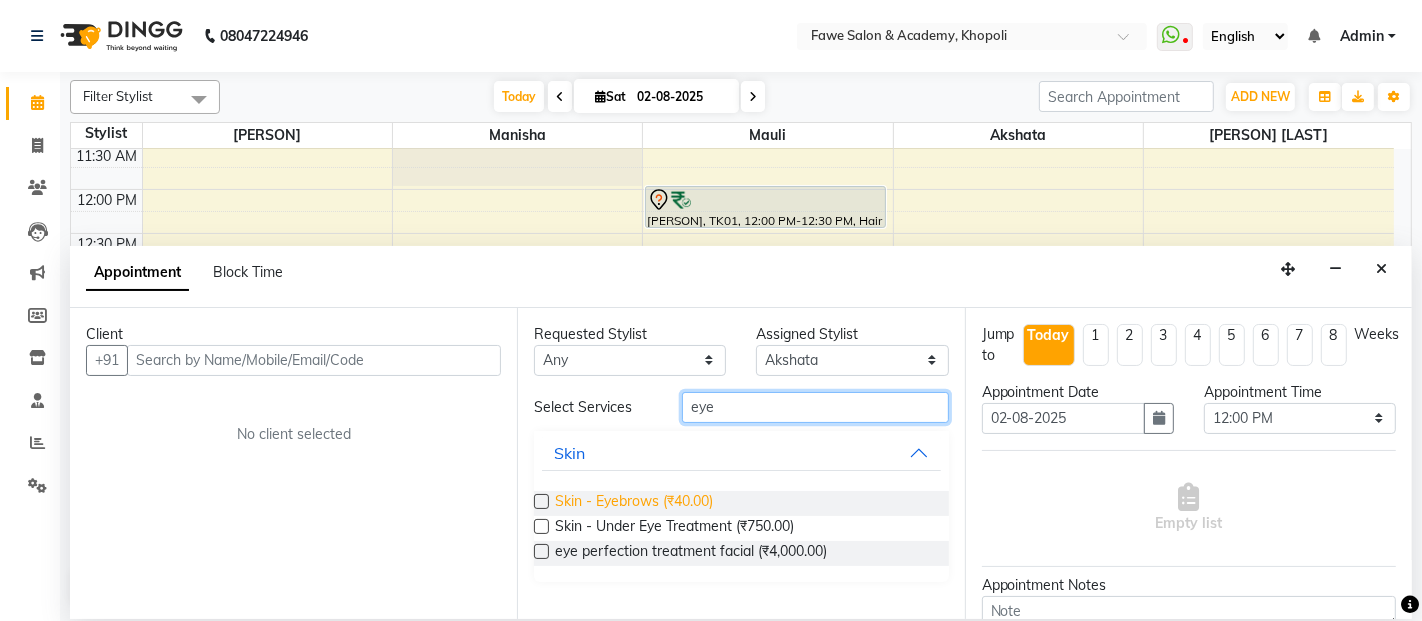 type on "eye" 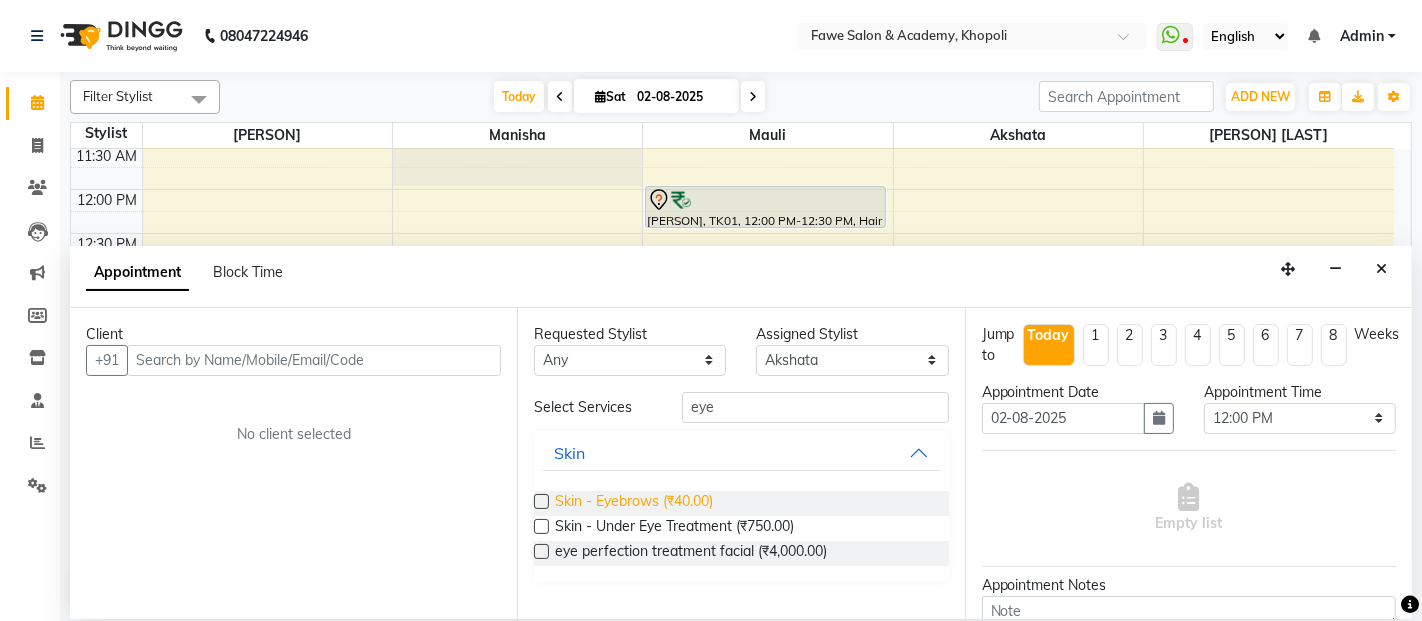 click on "Skin - Eyebrows (₹40.00)" at bounding box center [634, 503] 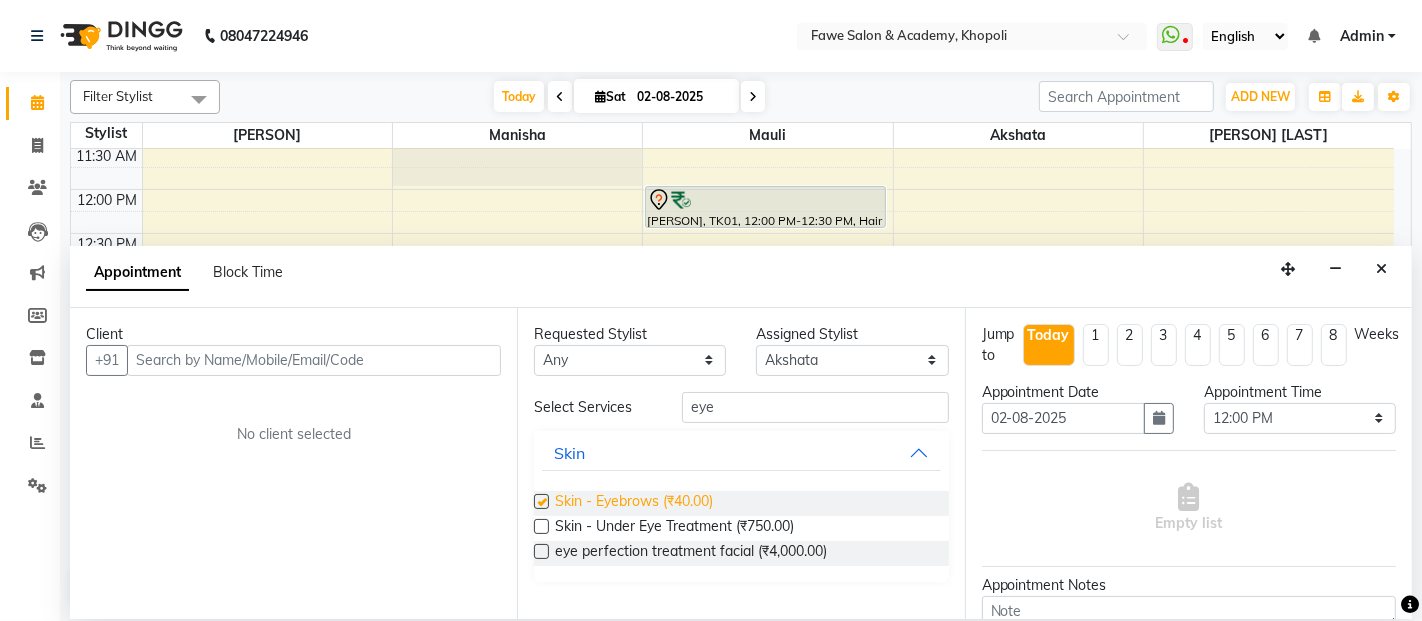 checkbox on "false" 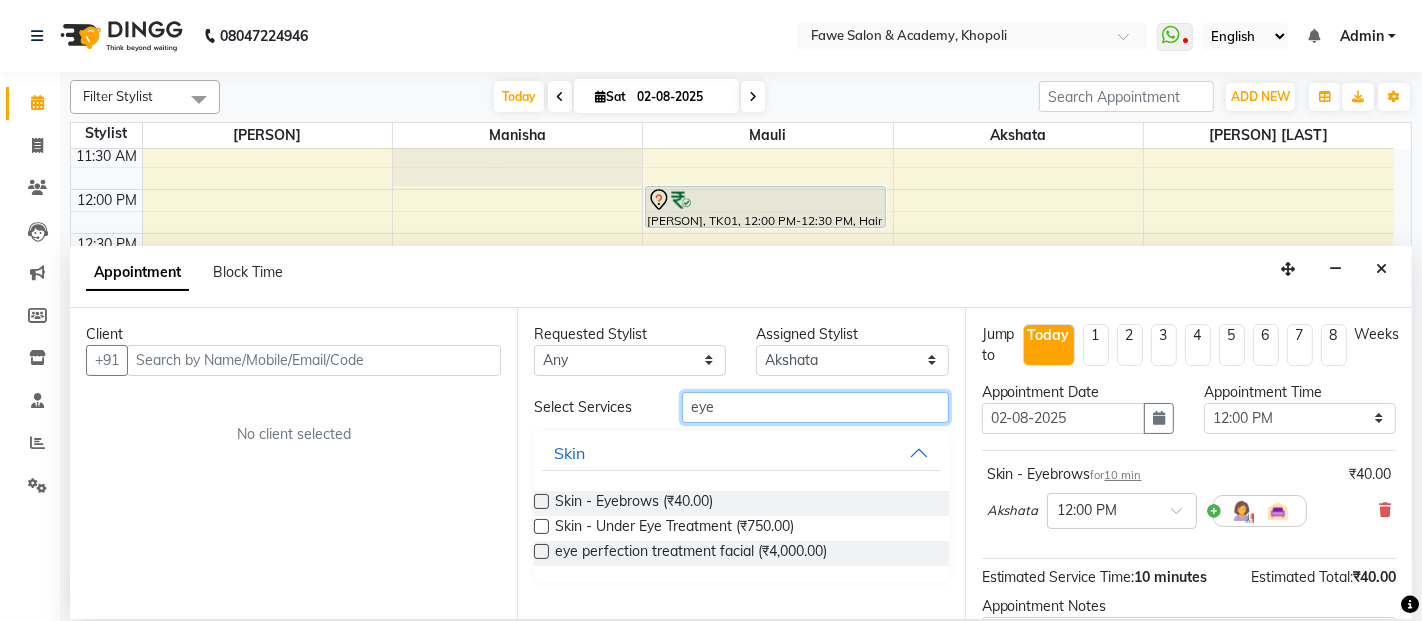 click on "eye" at bounding box center (815, 407) 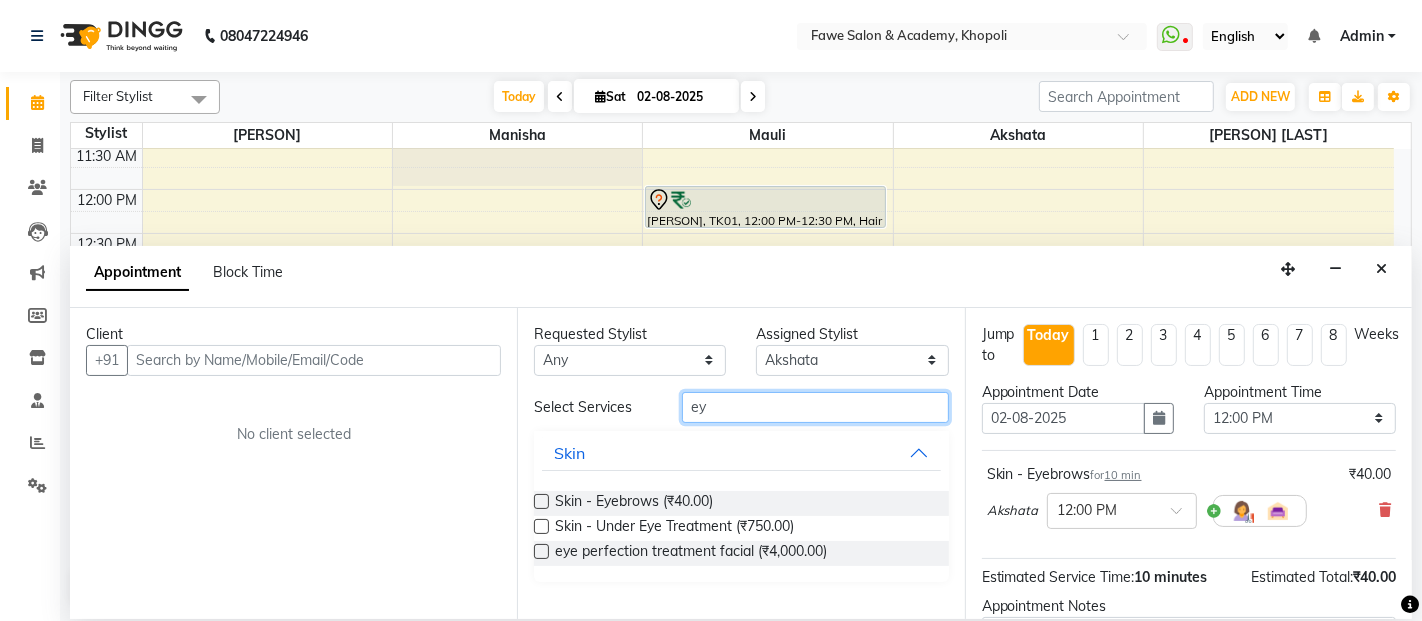 type on "e" 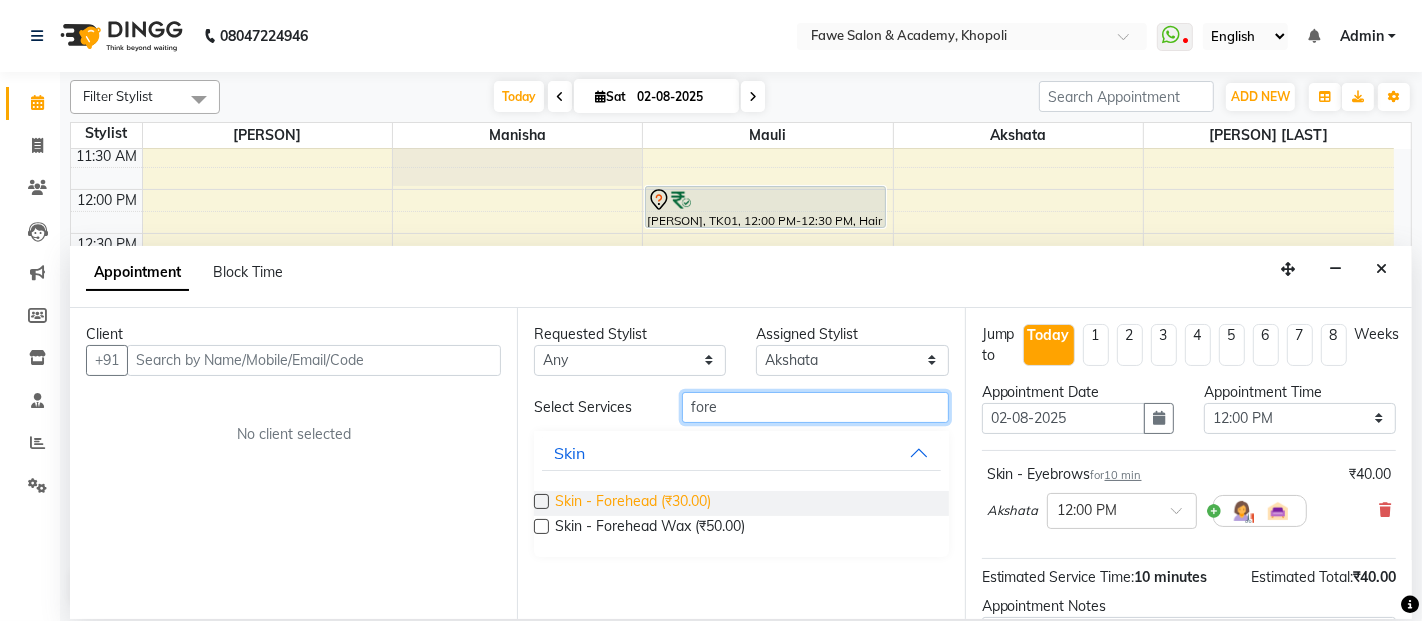 type on "fore" 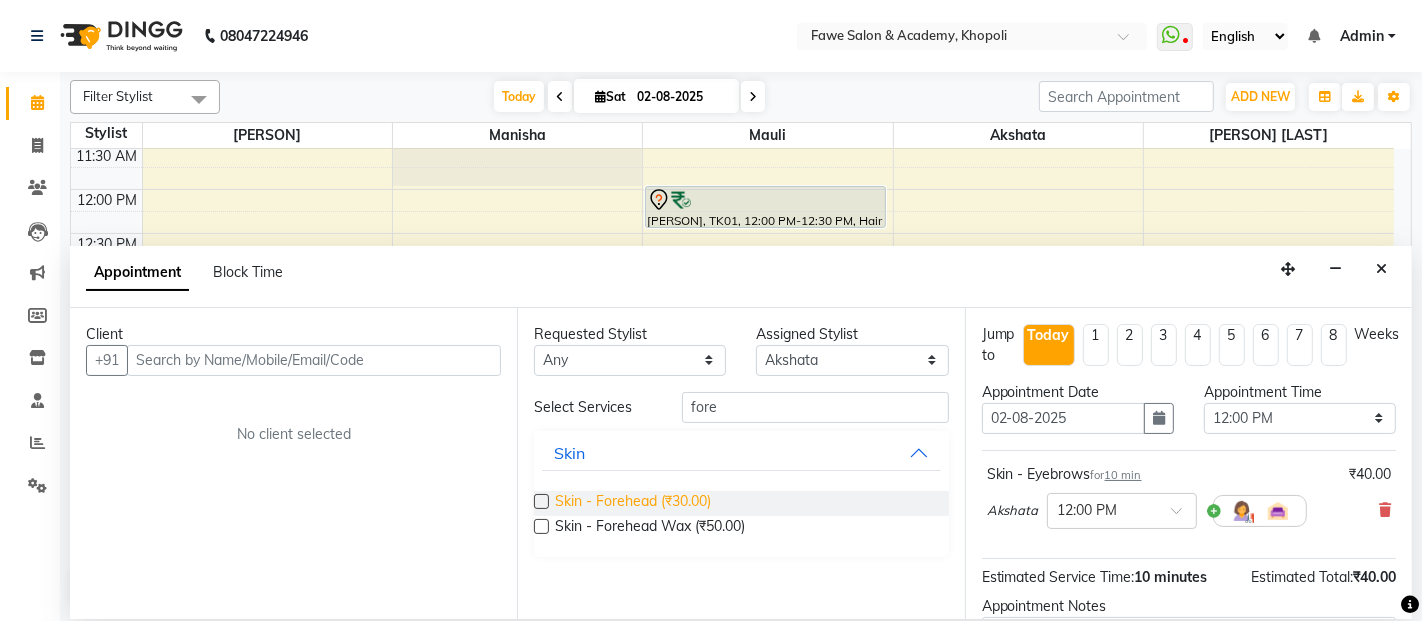 click on "Skin - Forehead (₹30.00)" at bounding box center (633, 503) 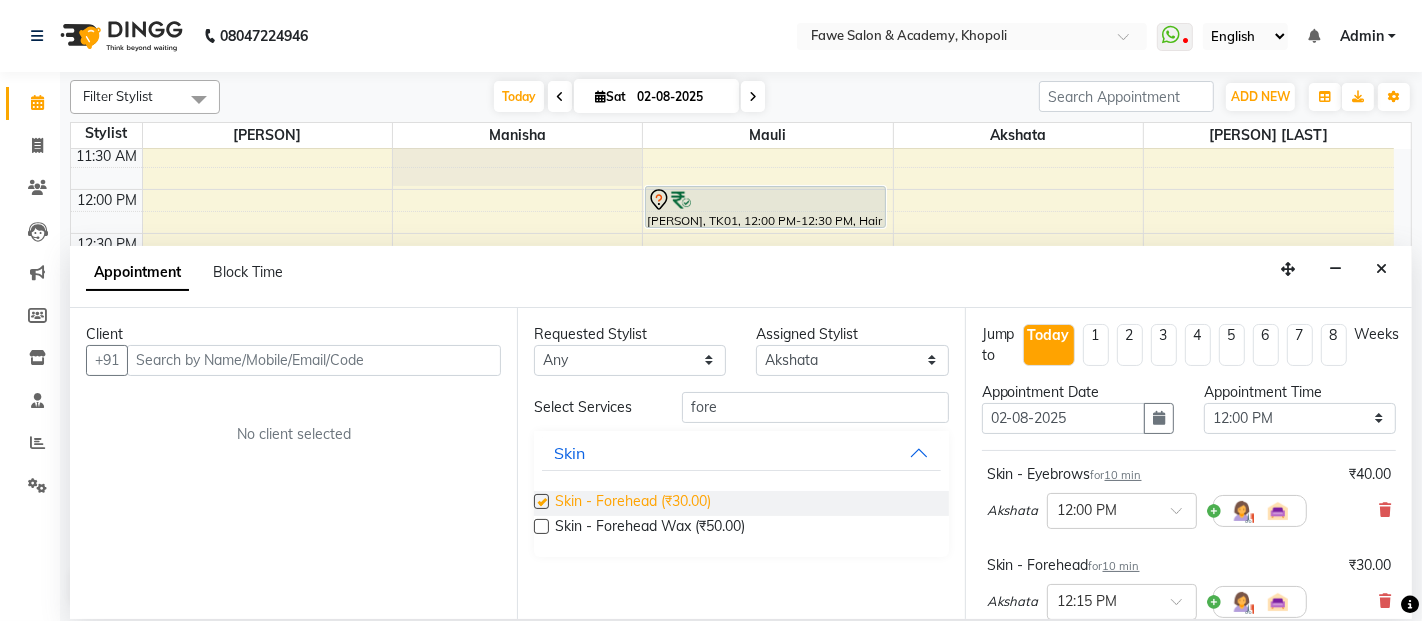 checkbox on "false" 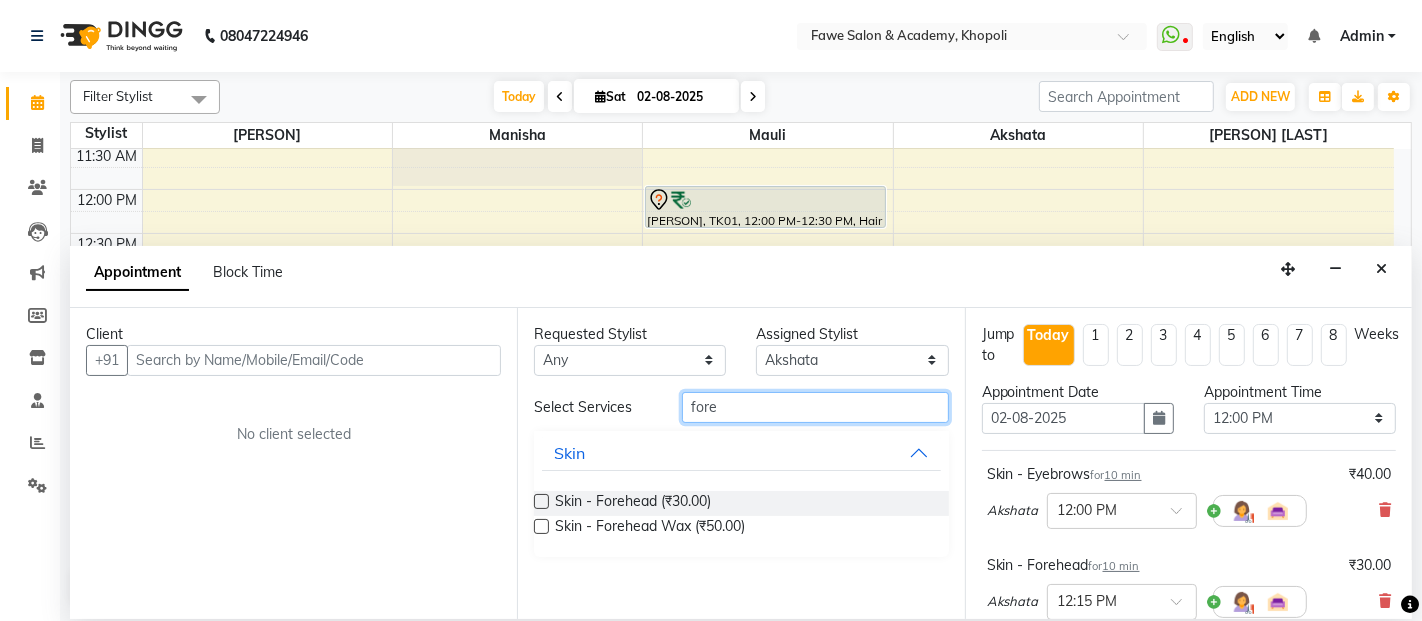click on "fore" at bounding box center (815, 407) 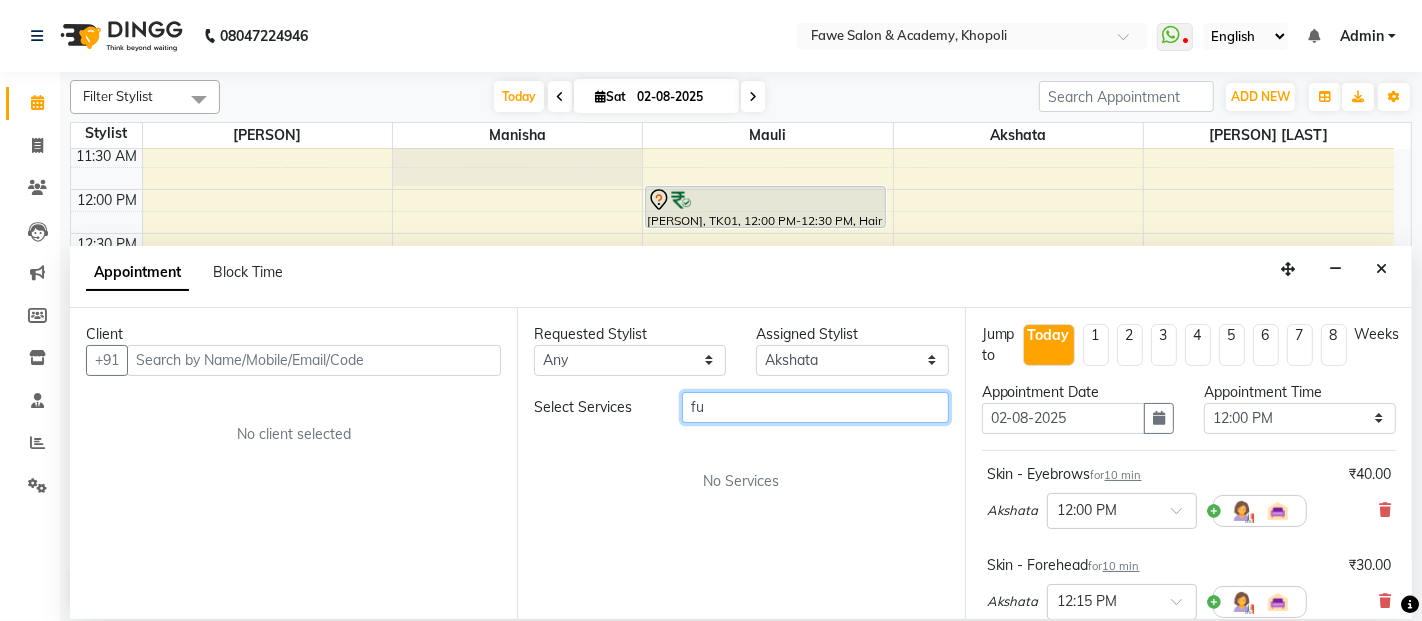 type on "f" 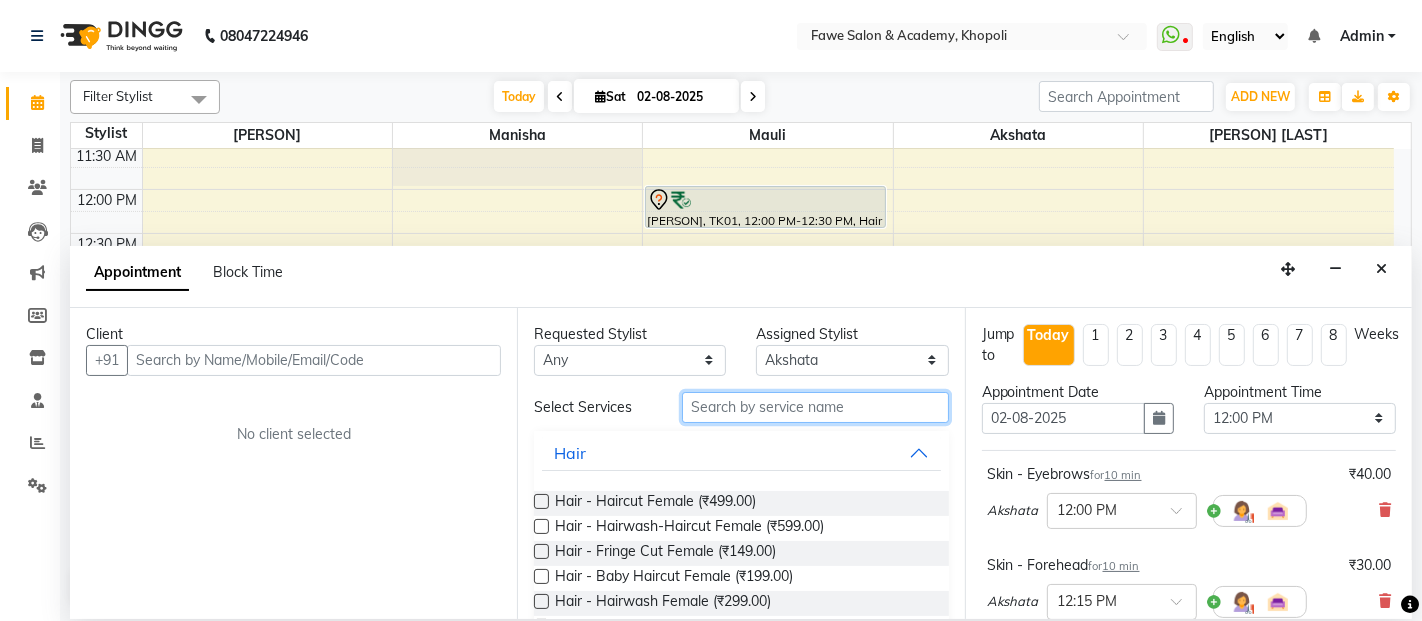 click at bounding box center (815, 407) 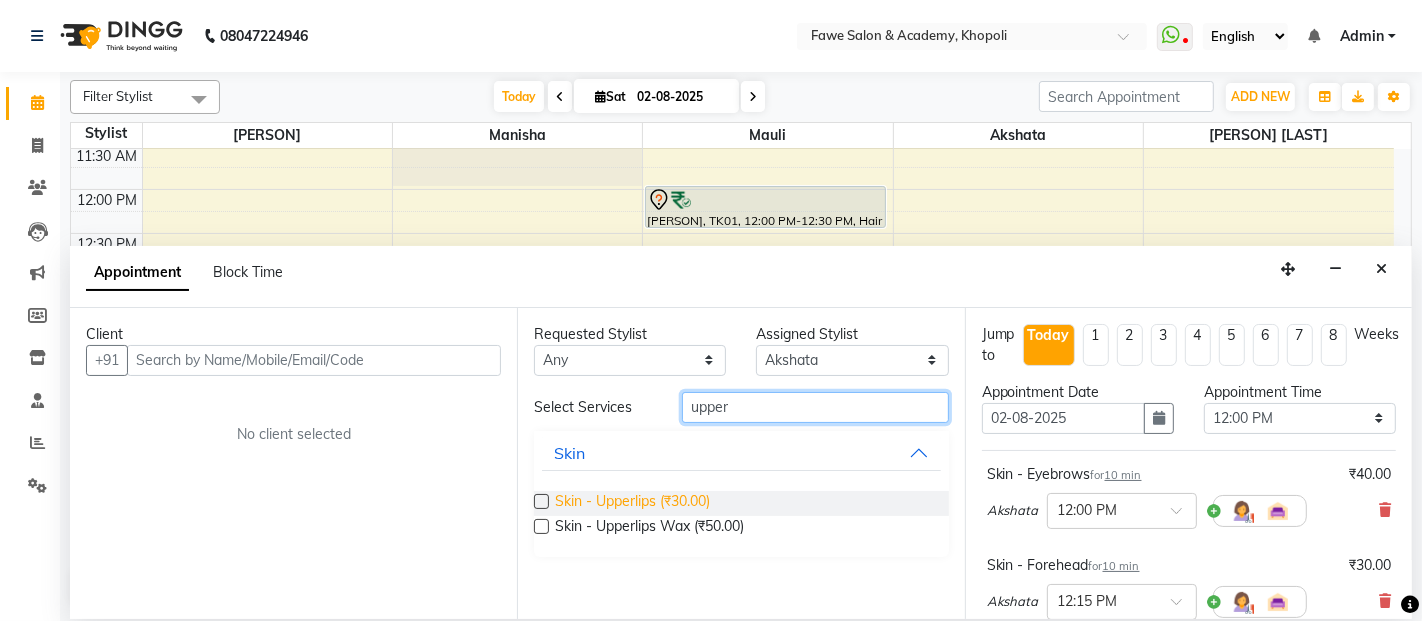 type on "upper" 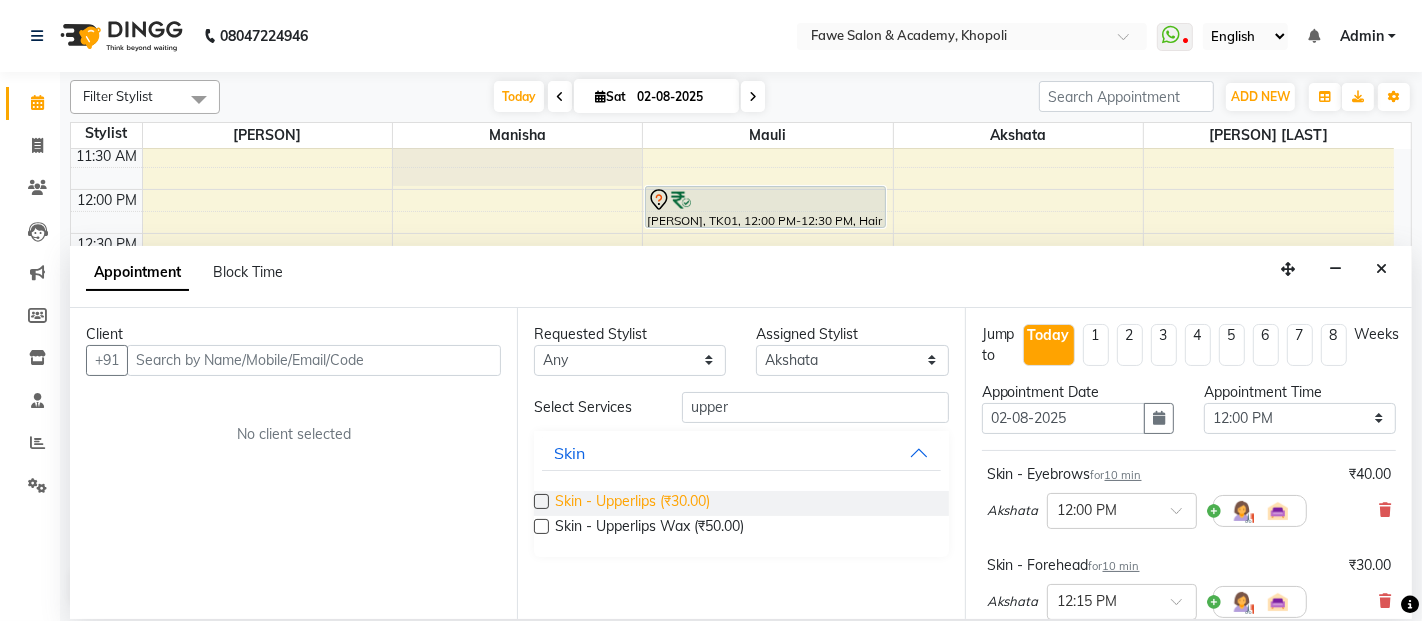 click on "Skin - Upperlips (₹30.00)" at bounding box center [632, 503] 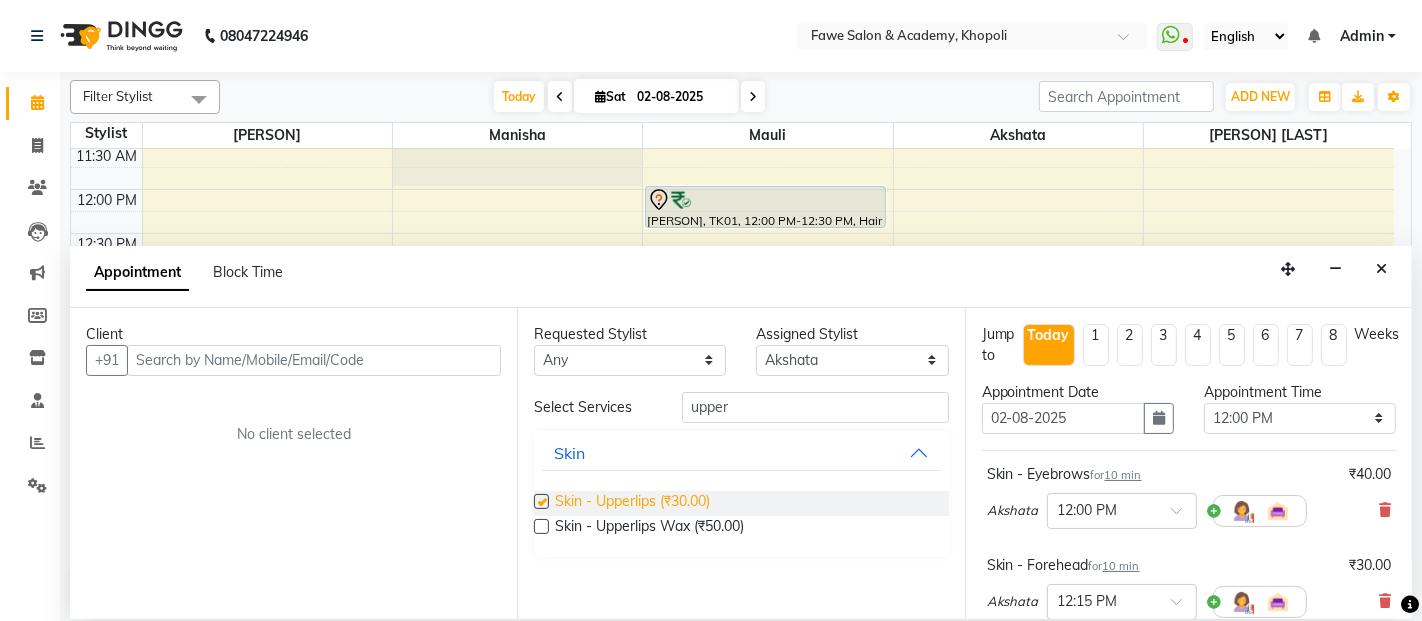 checkbox on "false" 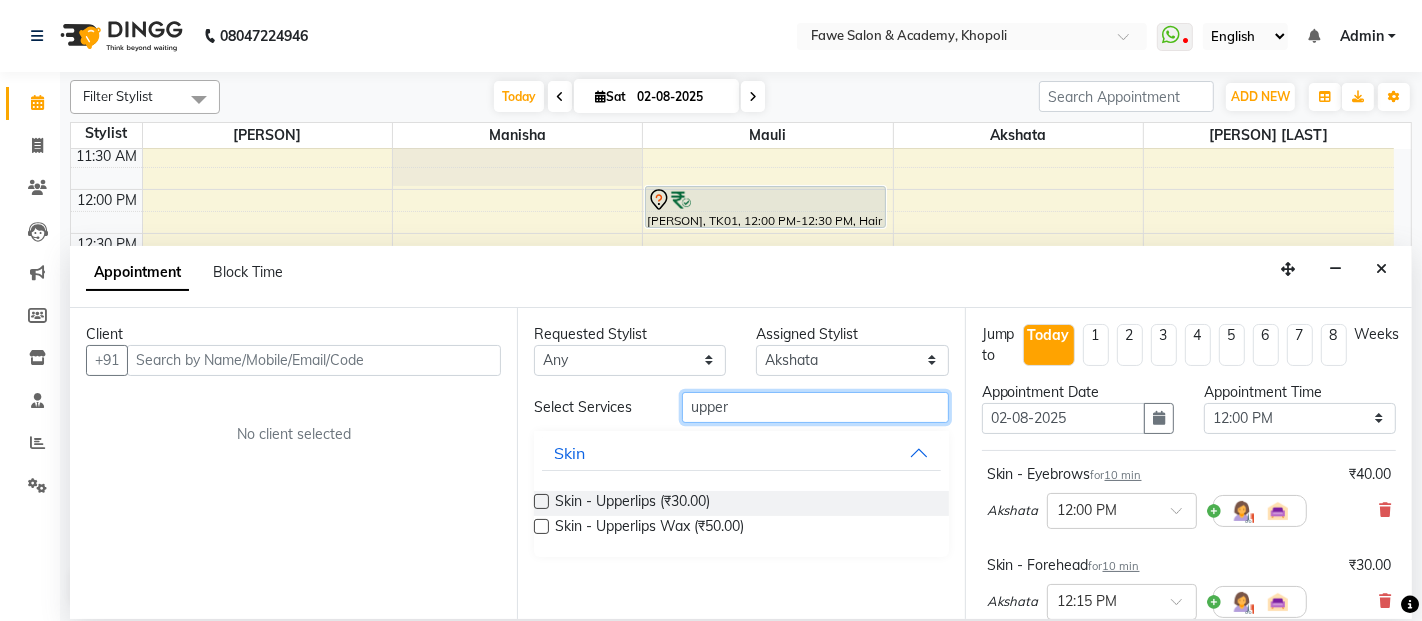click on "upper" at bounding box center [815, 407] 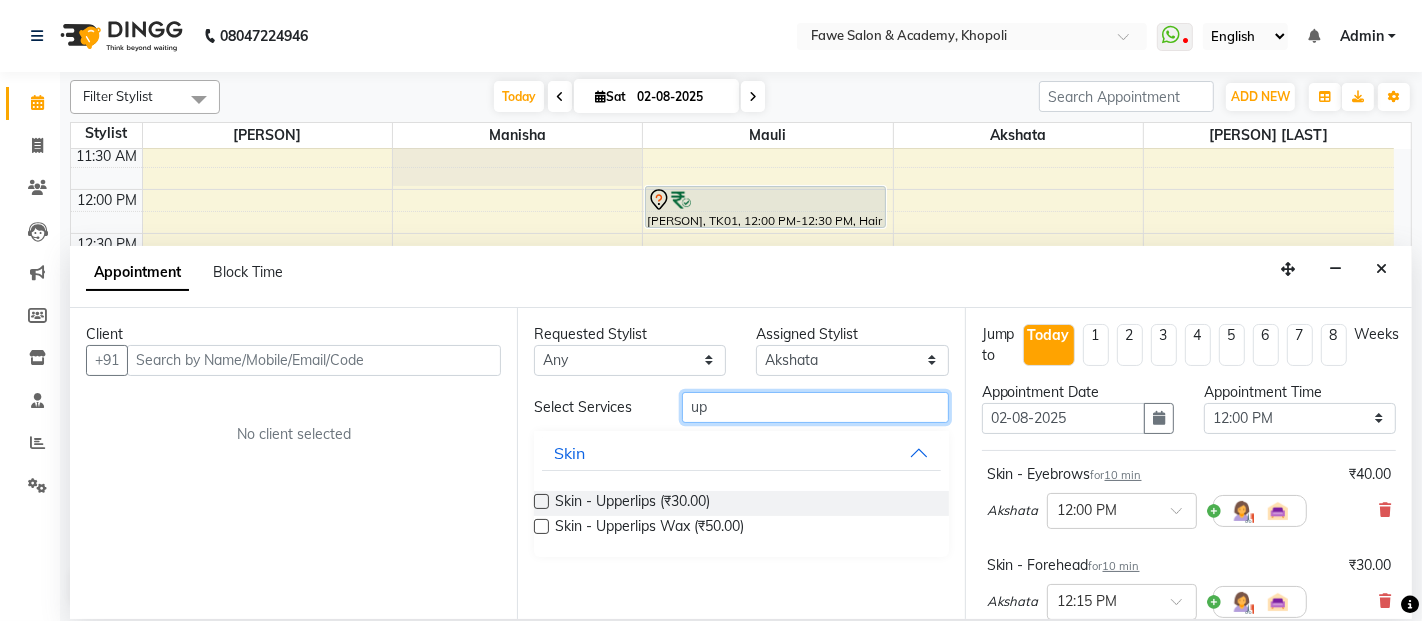 type on "u" 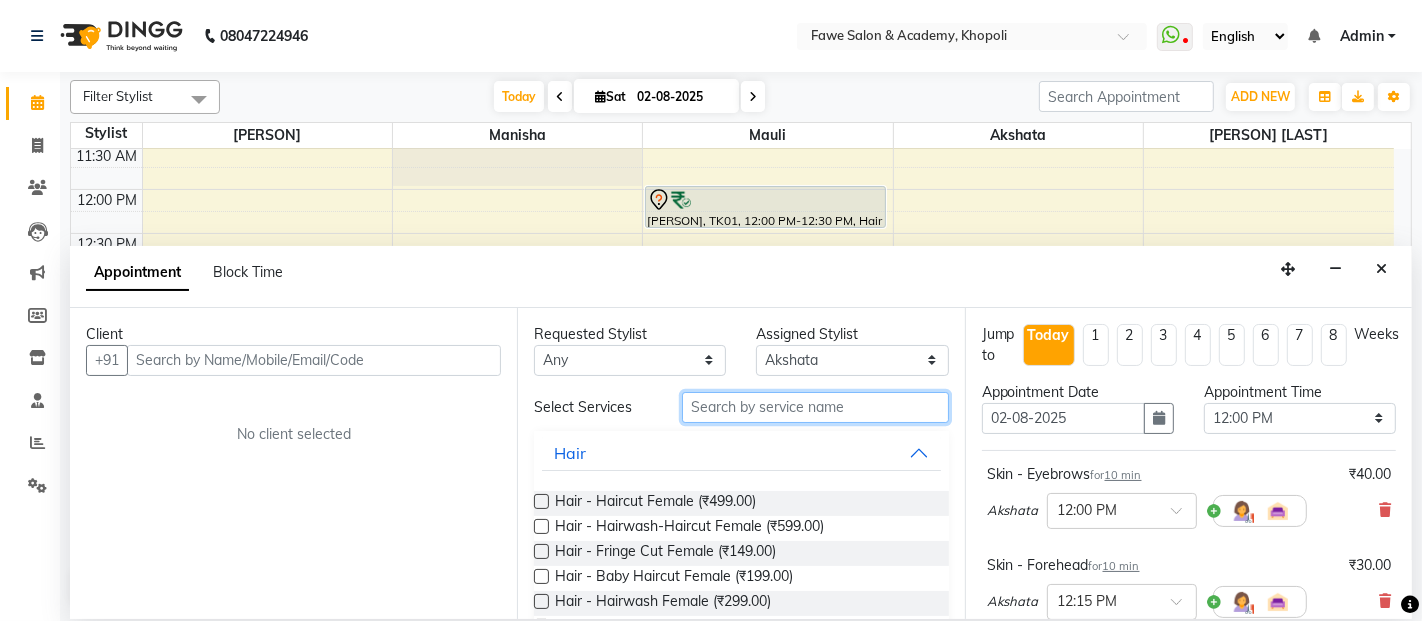 type 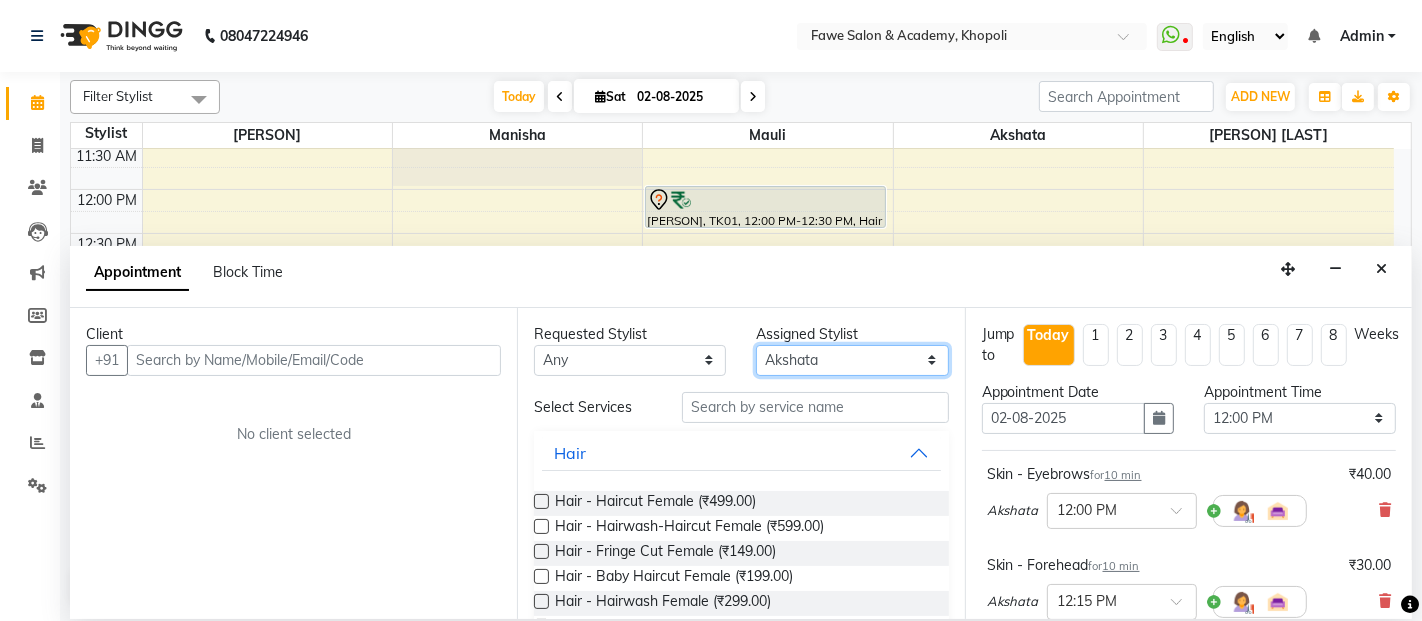 click on "Select [PERSON] [PERSON] [PERSON] [PERSON] [PERSON]" at bounding box center (852, 360) 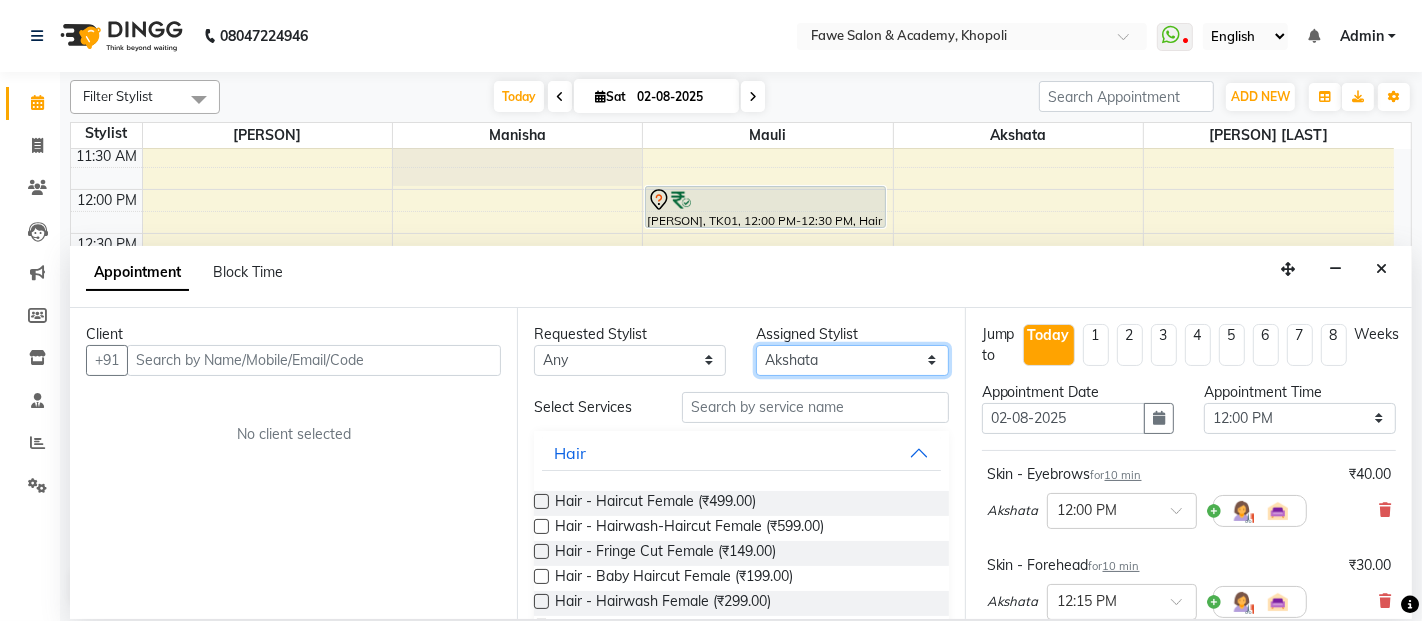 select on "14303" 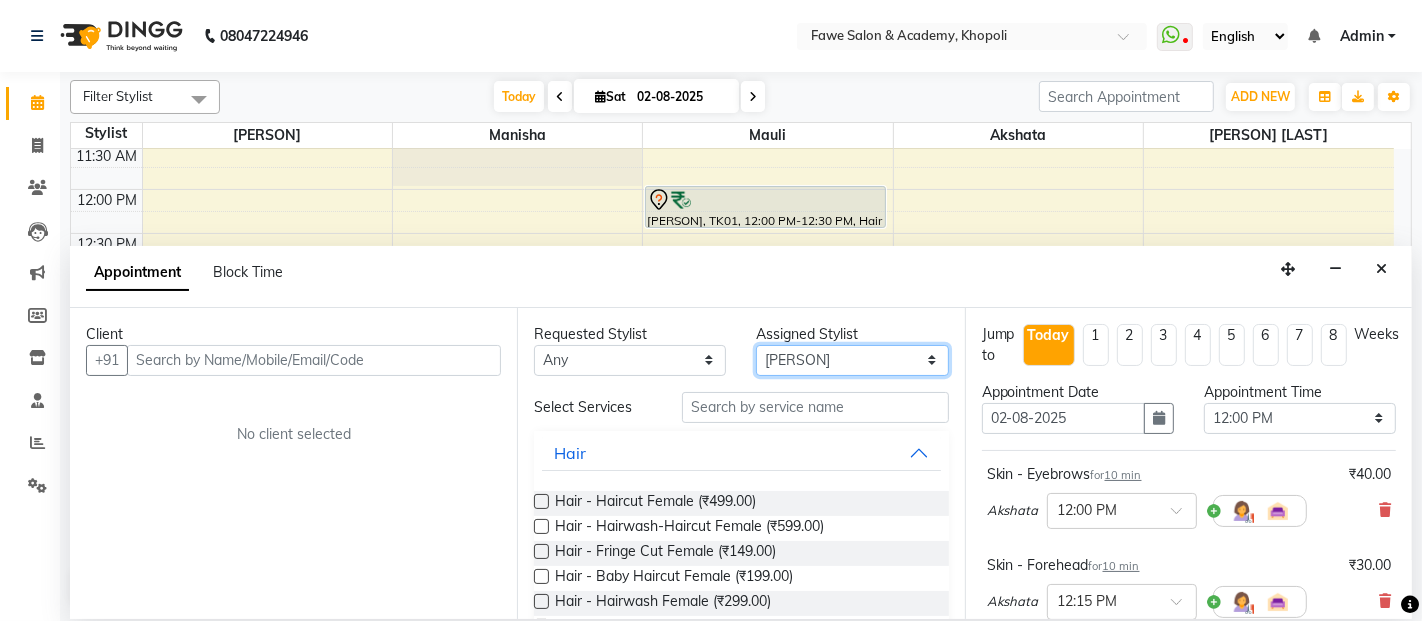 click on "Select [PERSON] [PERSON] [PERSON] [PERSON] [PERSON]" at bounding box center [852, 360] 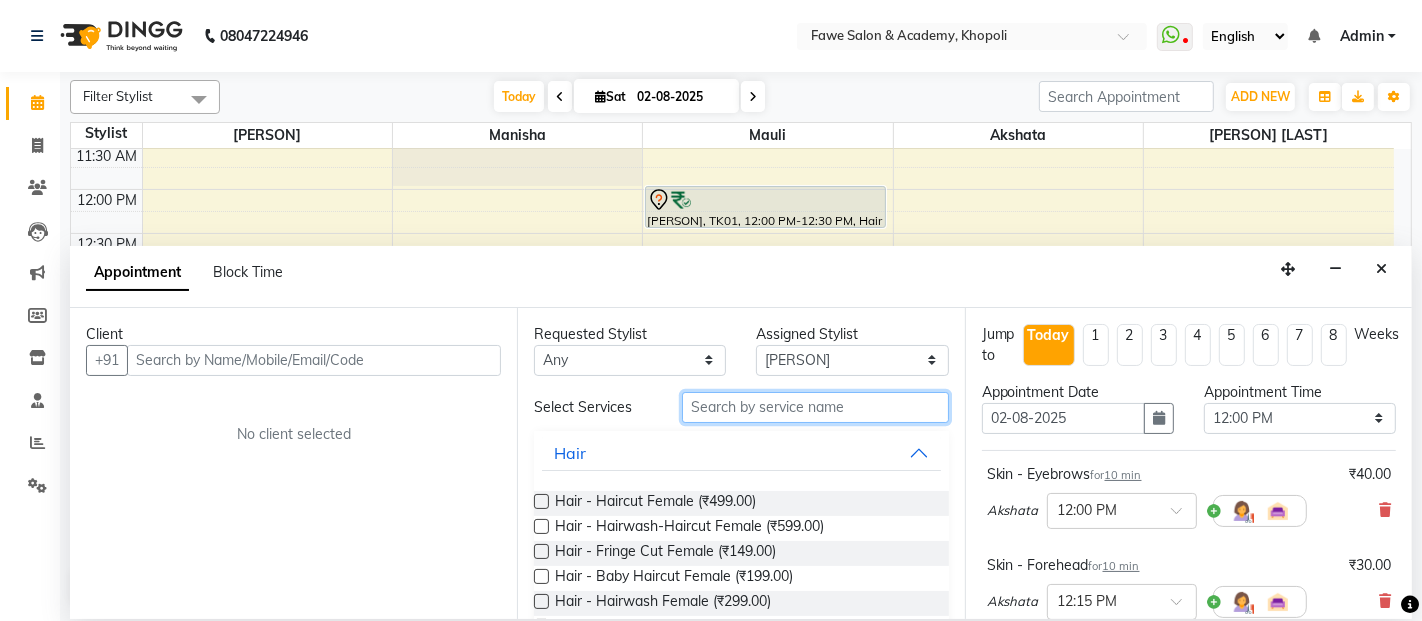 click at bounding box center [815, 407] 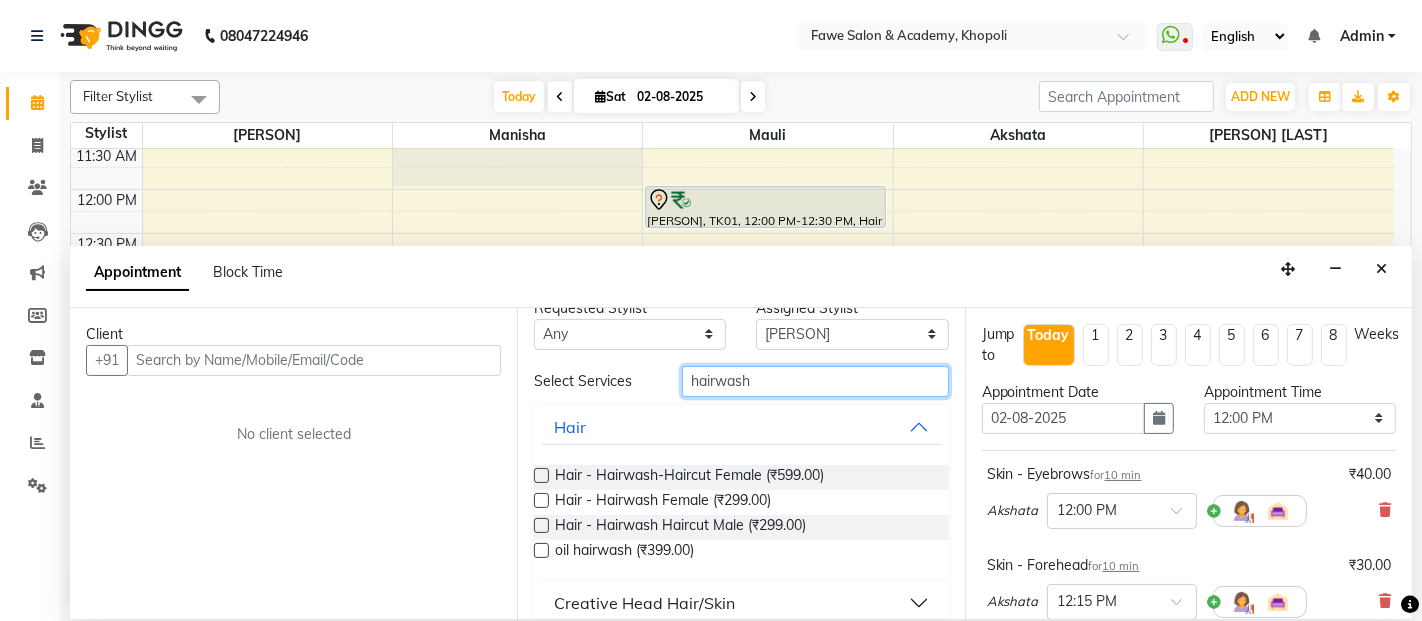 scroll, scrollTop: 48, scrollLeft: 0, axis: vertical 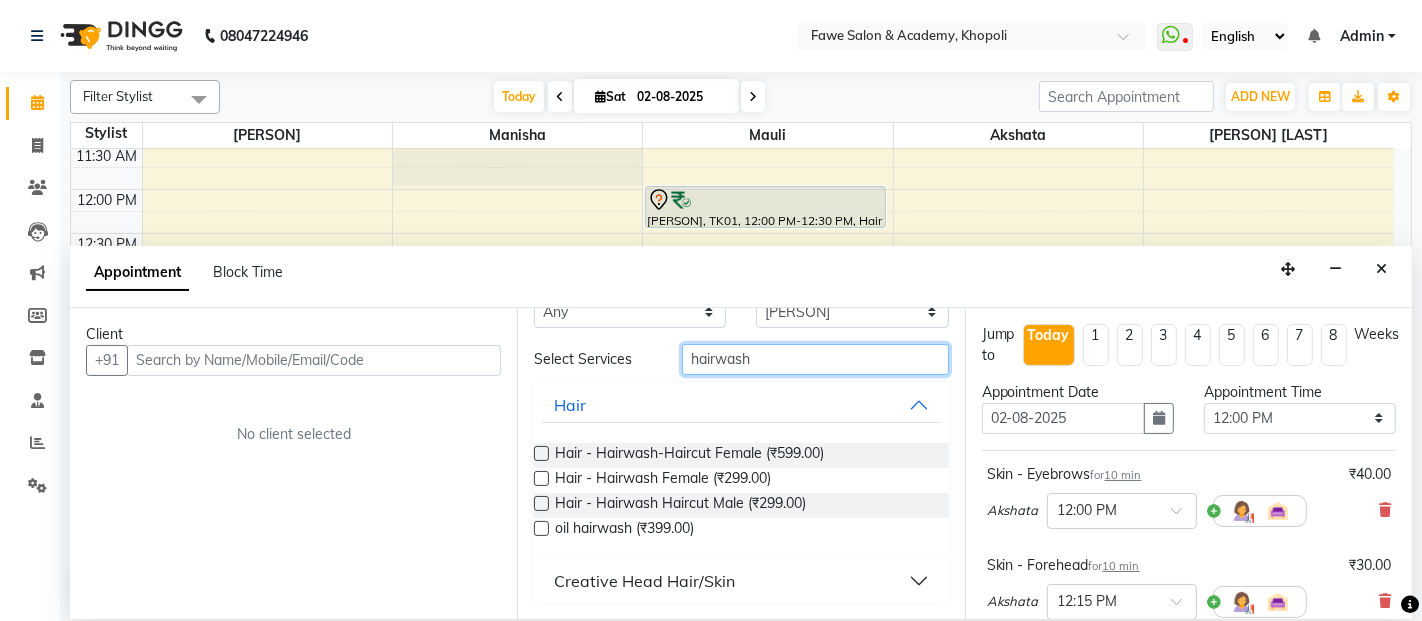 type on "hairwash" 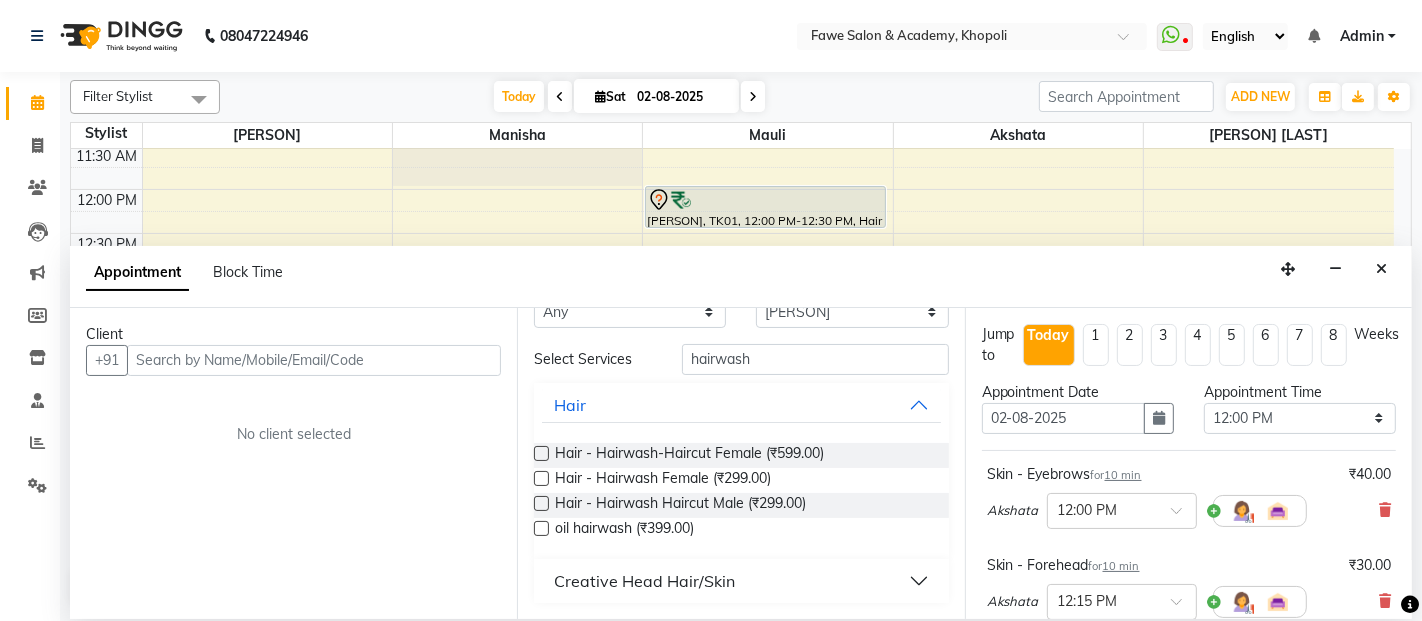 click on "Creative Head  Hair/Skin" at bounding box center (741, 581) 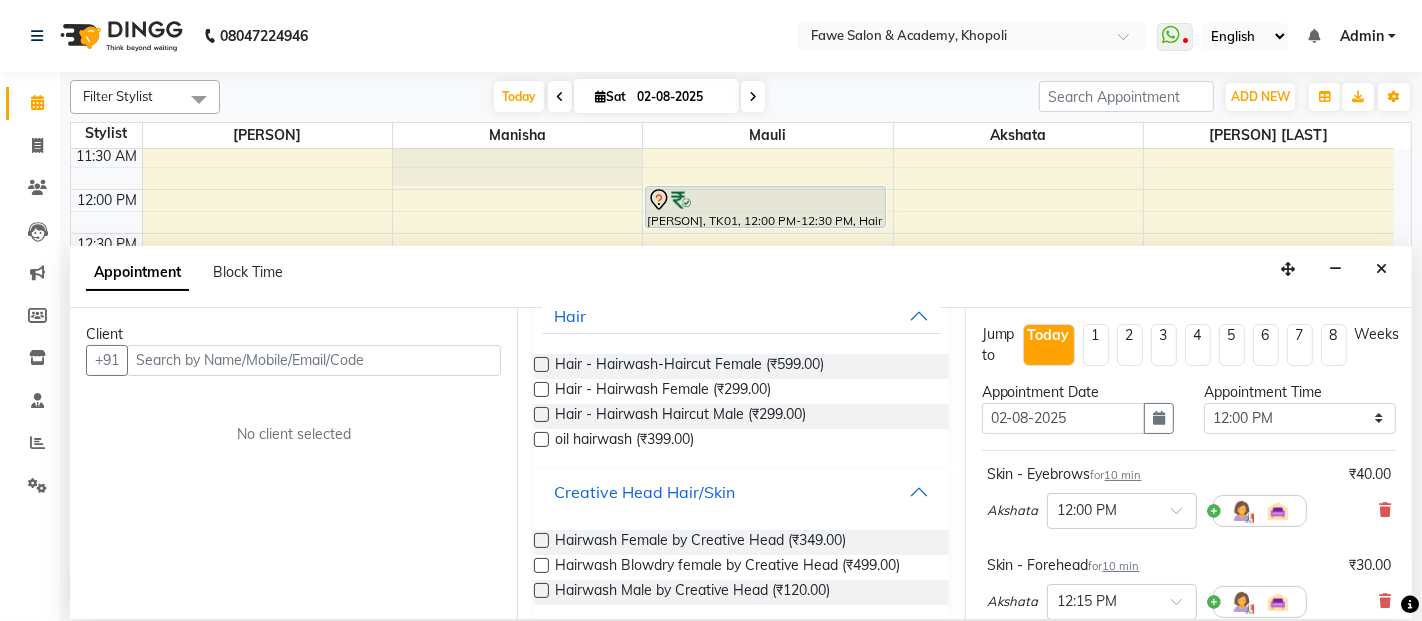 scroll, scrollTop: 154, scrollLeft: 0, axis: vertical 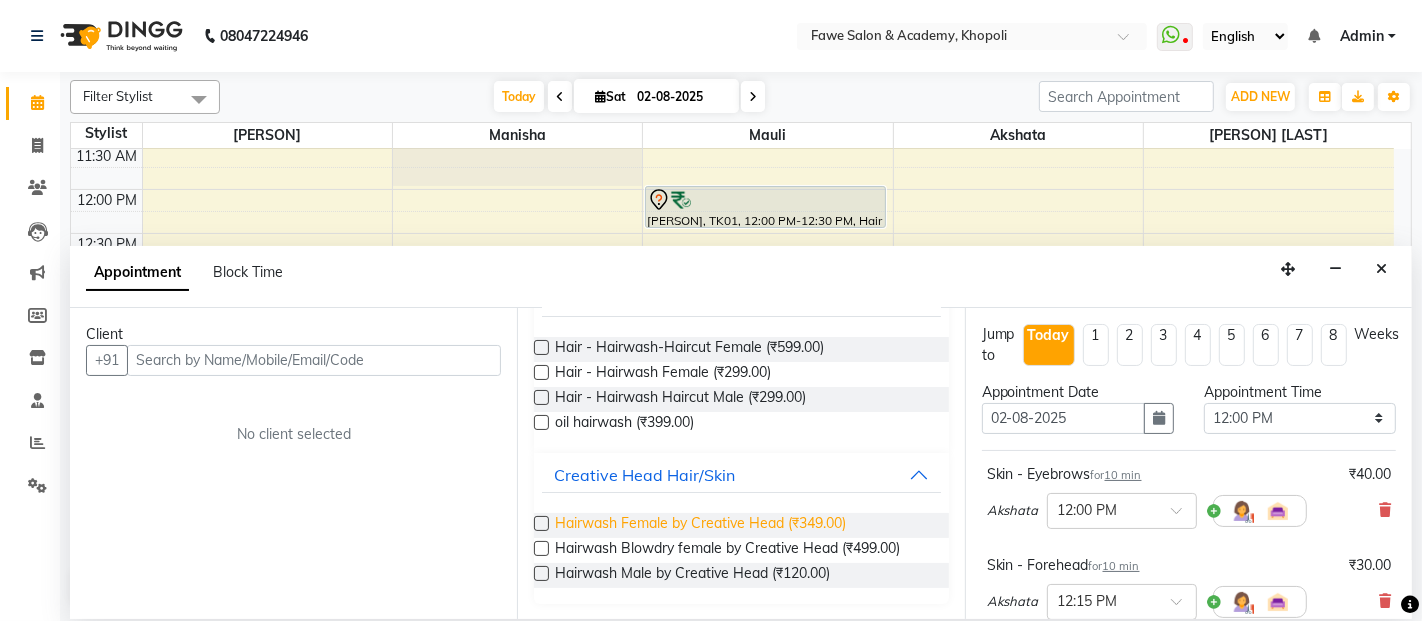 click on "Hairwash Female by Creative Head (₹349.00)" at bounding box center (700, 525) 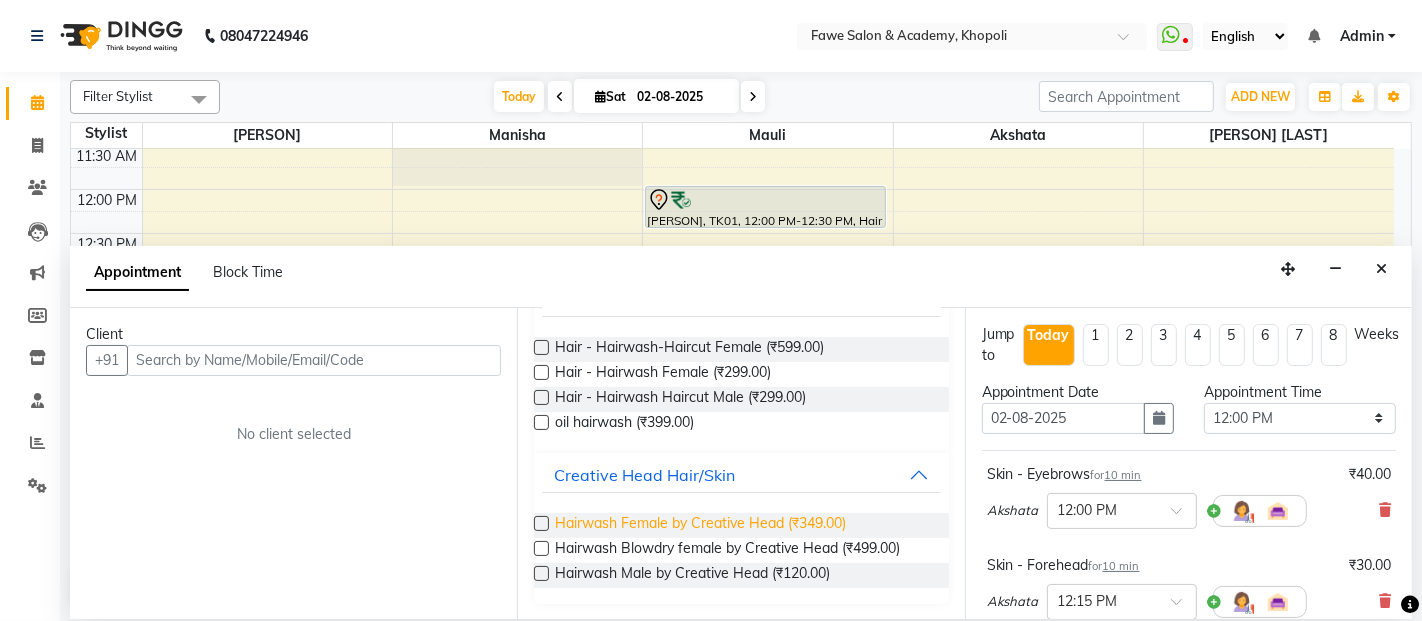 click on "Hairwash Female by Creative Head (₹349.00)" at bounding box center [700, 525] 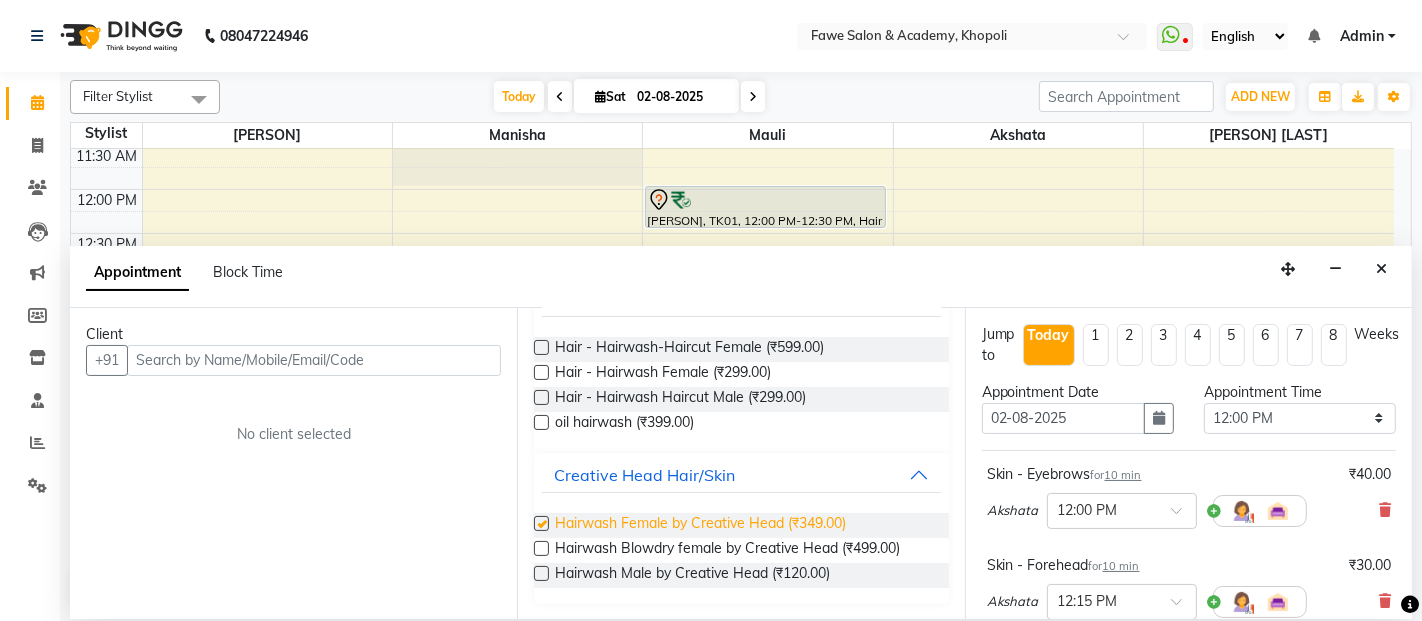 checkbox on "false" 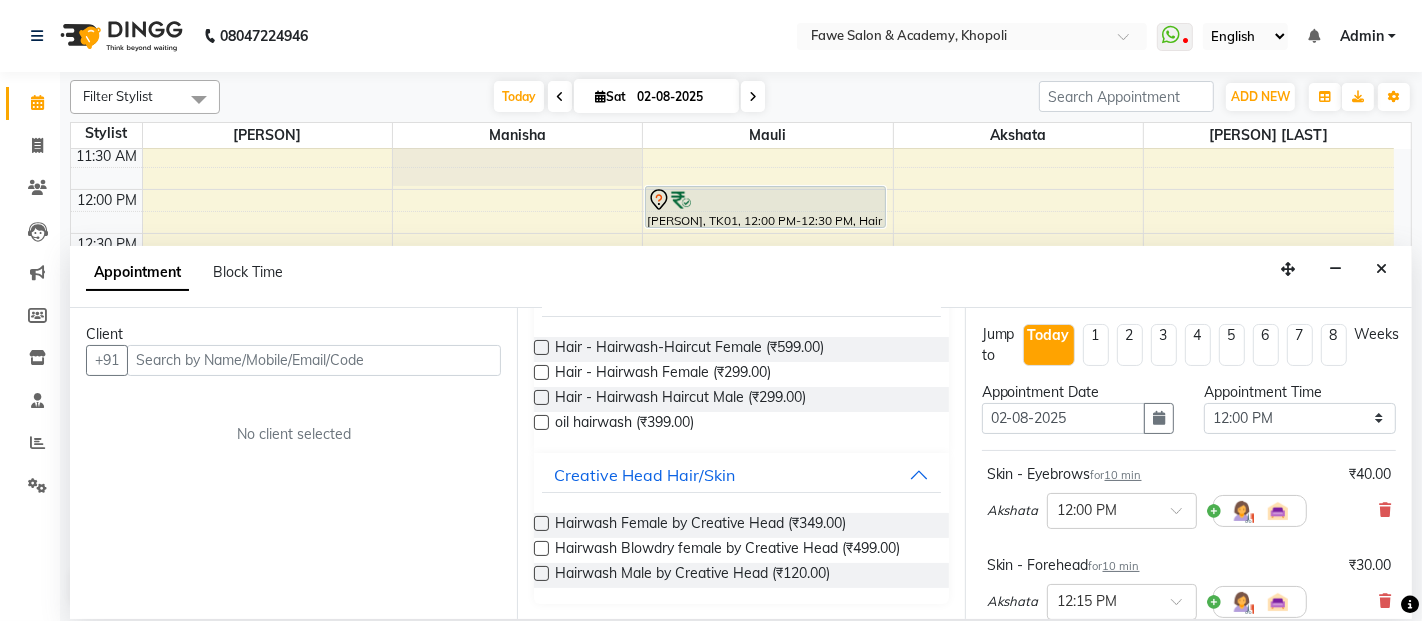scroll, scrollTop: 543, scrollLeft: 0, axis: vertical 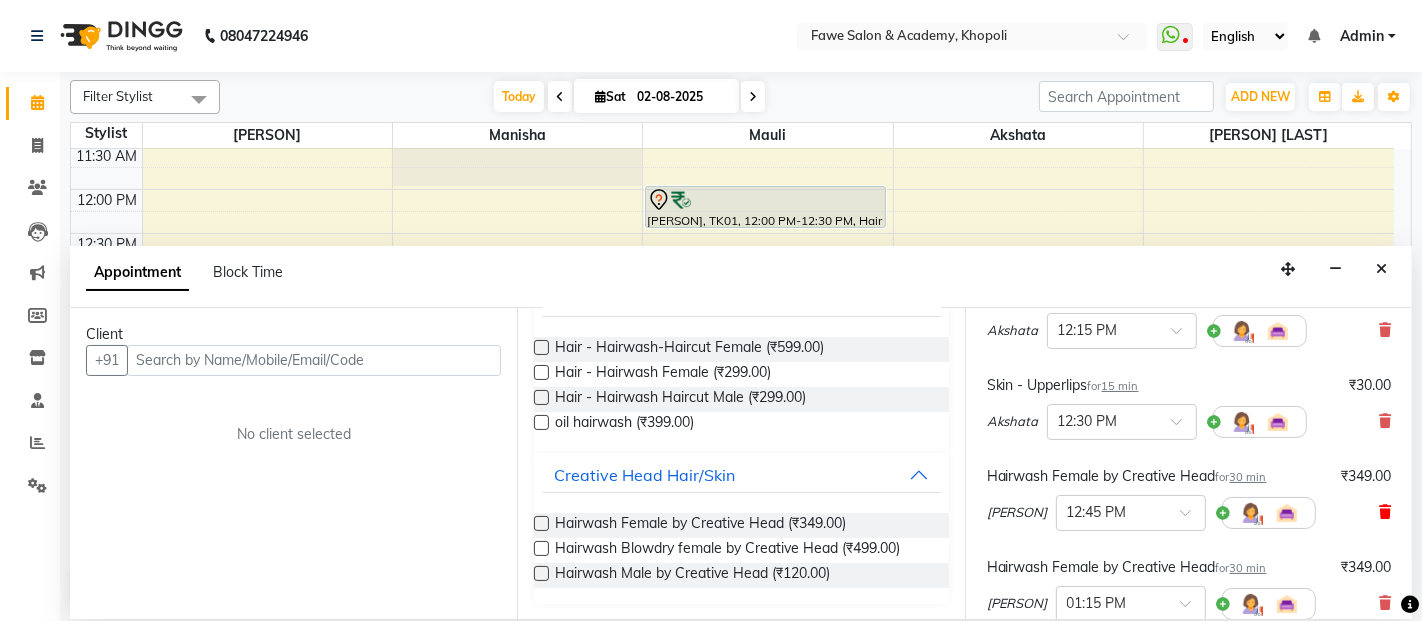 click at bounding box center (1385, 512) 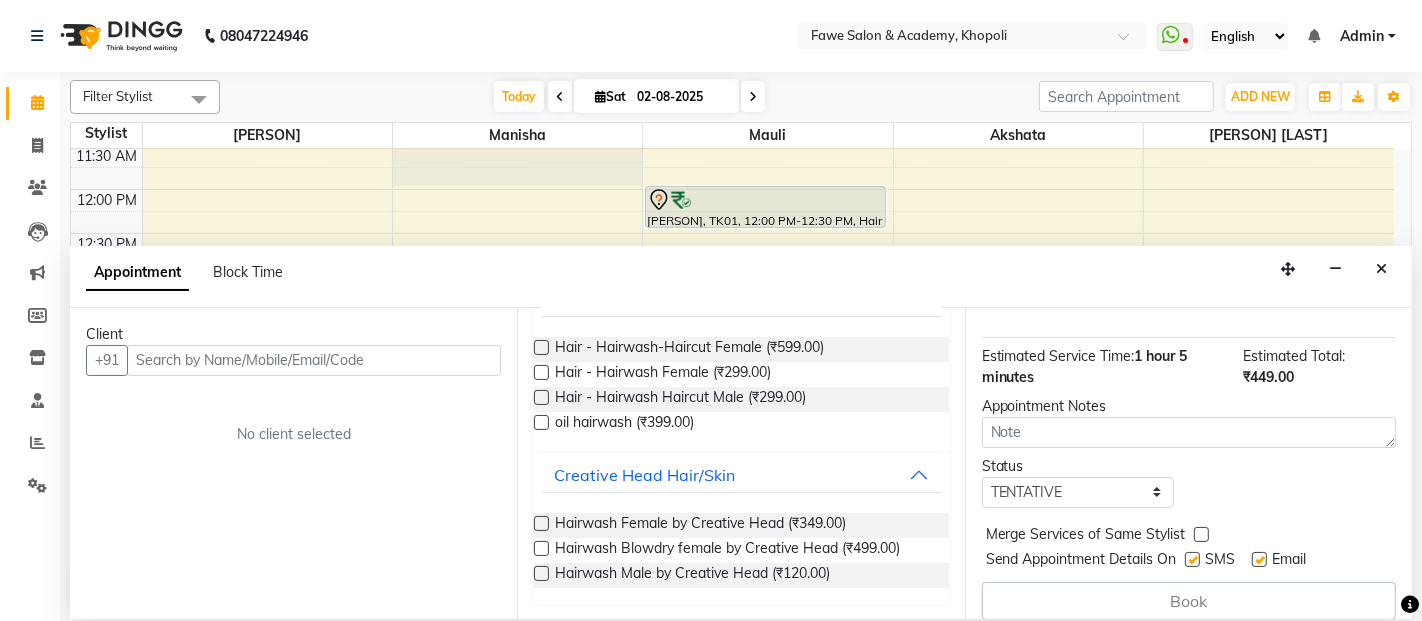 scroll, scrollTop: 509, scrollLeft: 0, axis: vertical 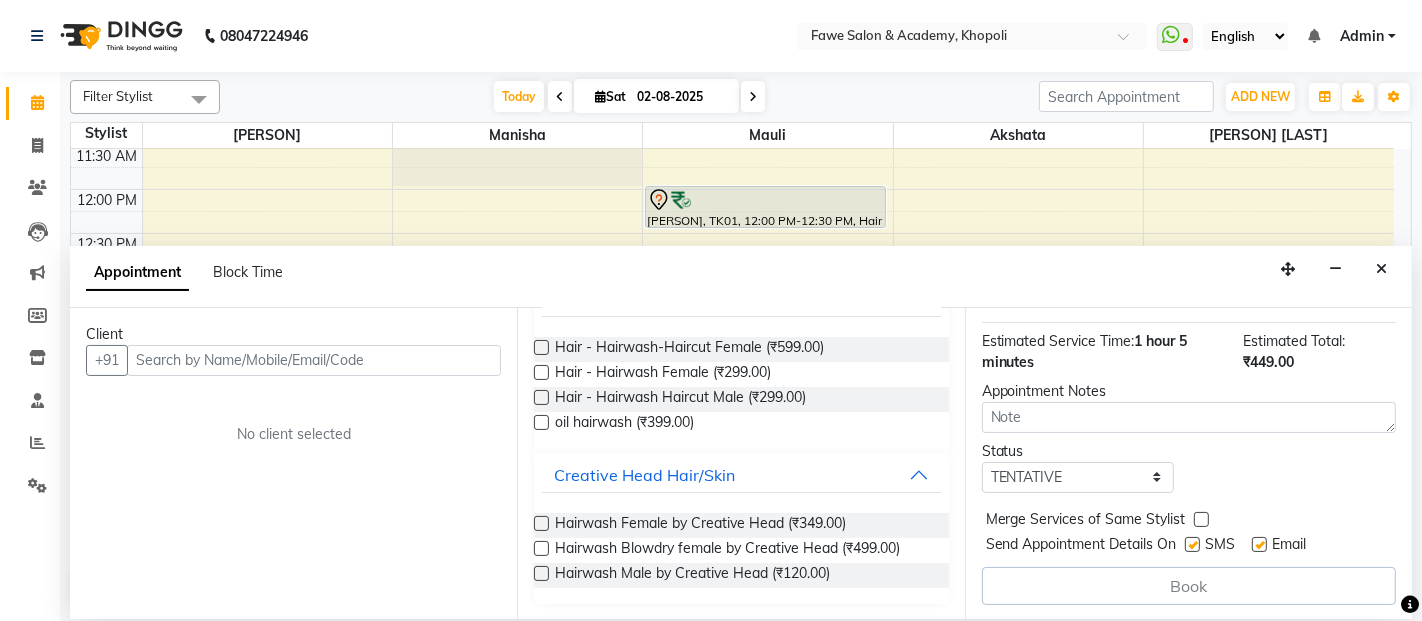 click on "Book" at bounding box center [1189, 586] 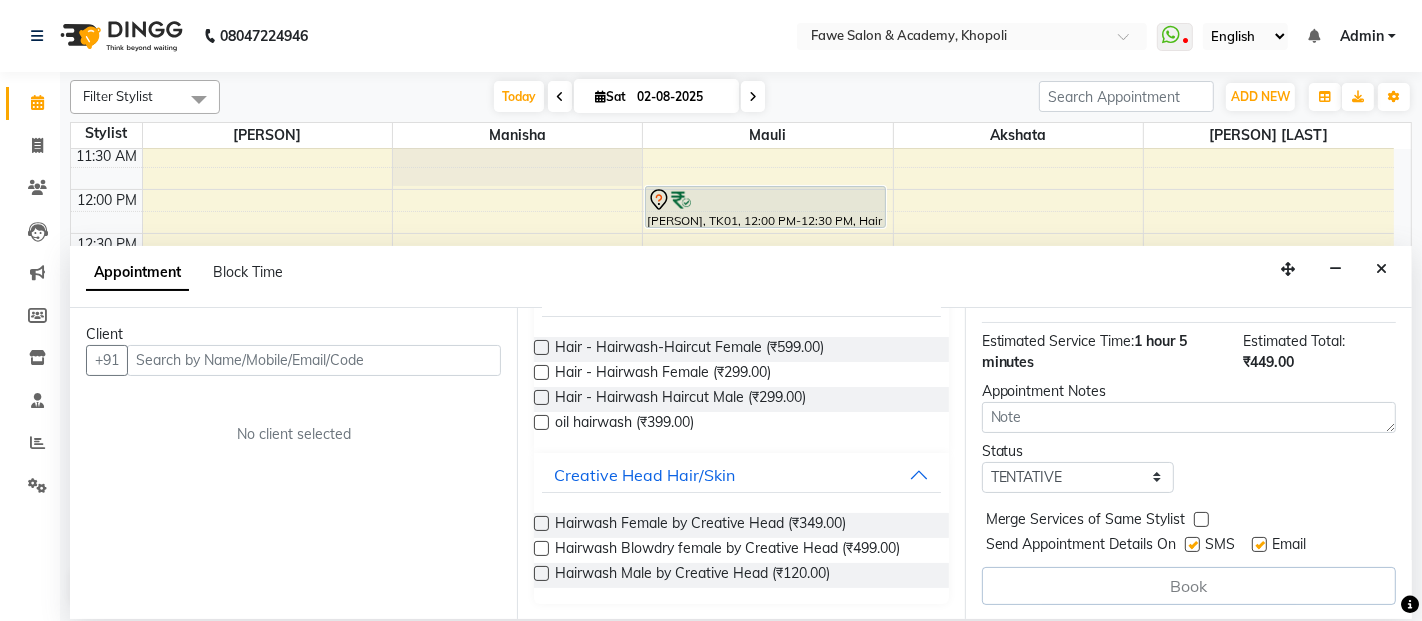 click at bounding box center (1410, 605) 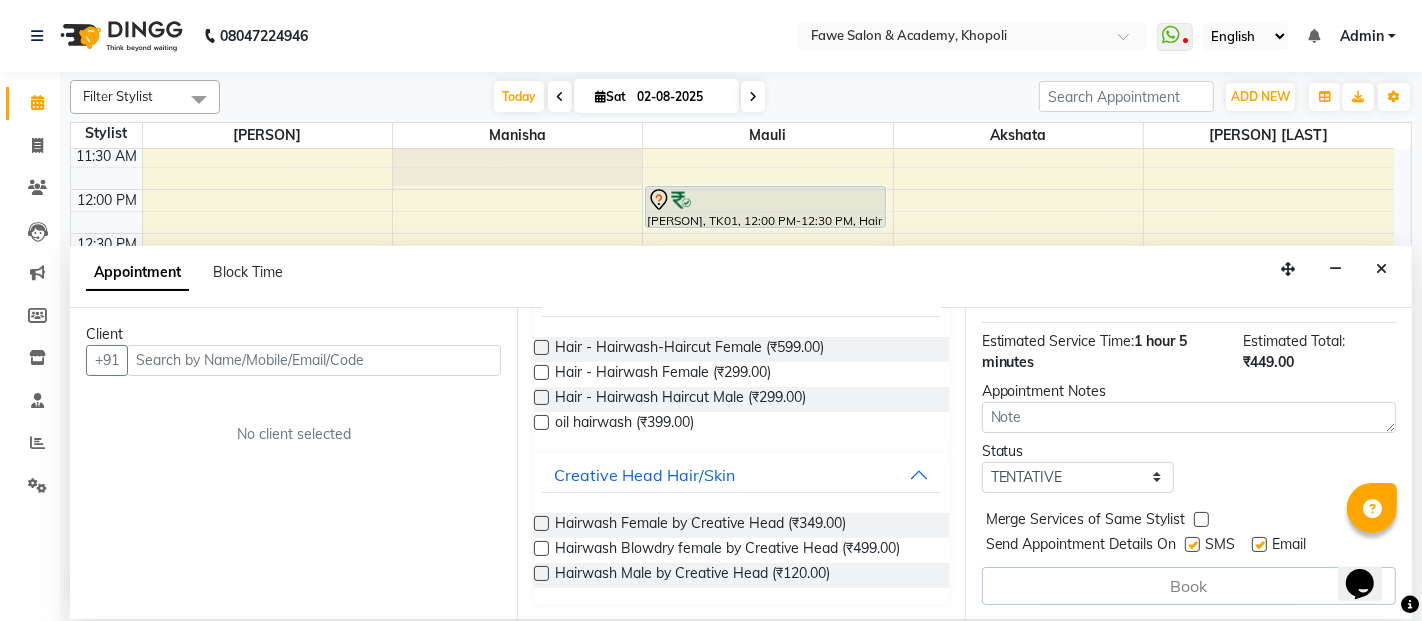 click on "Book" at bounding box center [1189, 586] 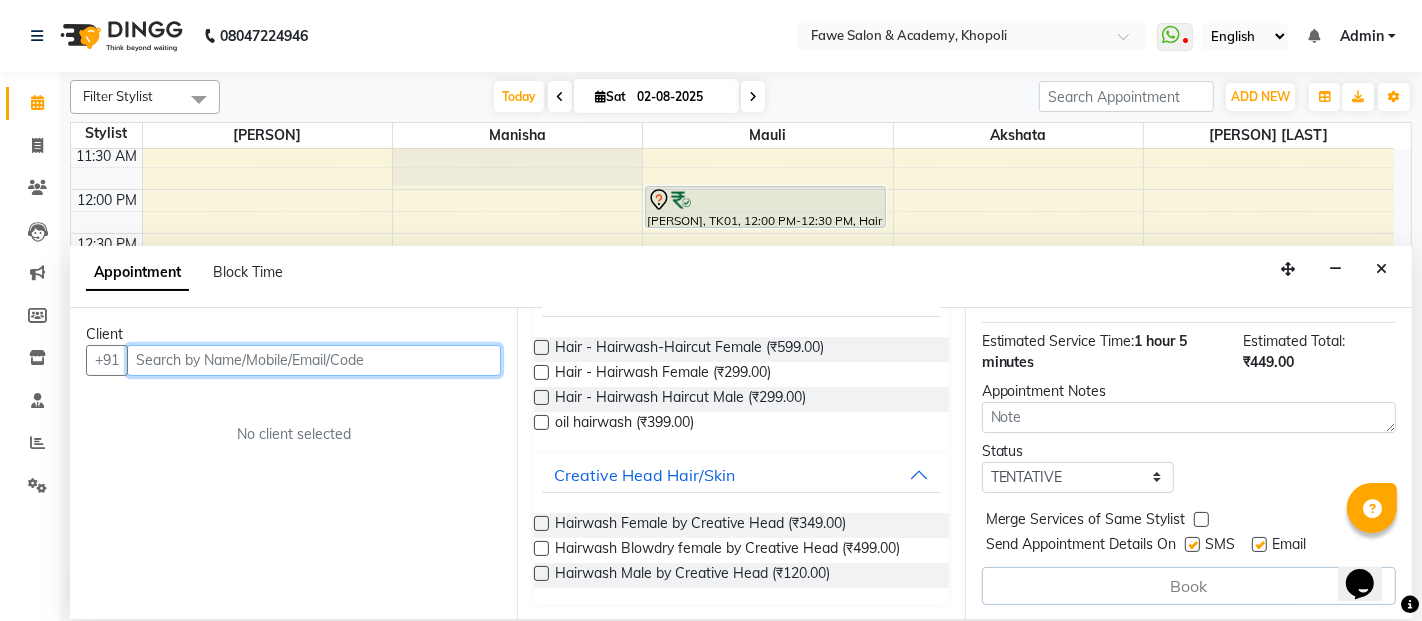 click at bounding box center [314, 360] 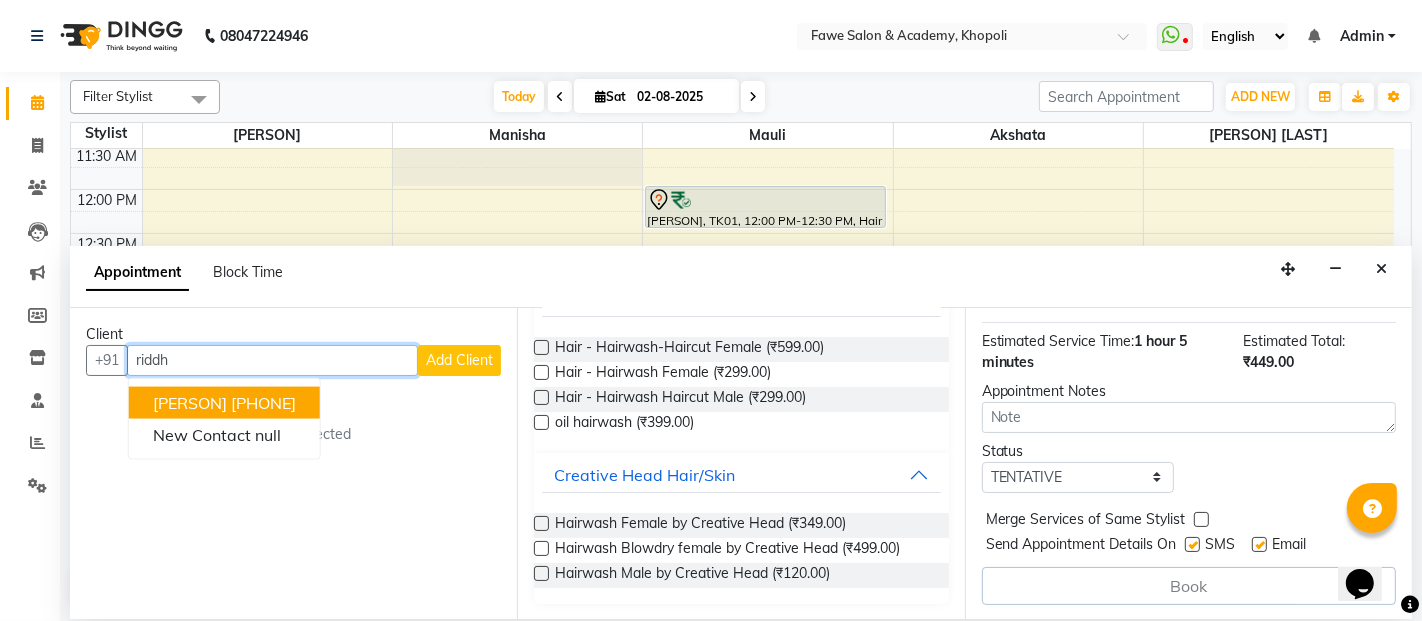 click on "[PHONE]" at bounding box center (263, 403) 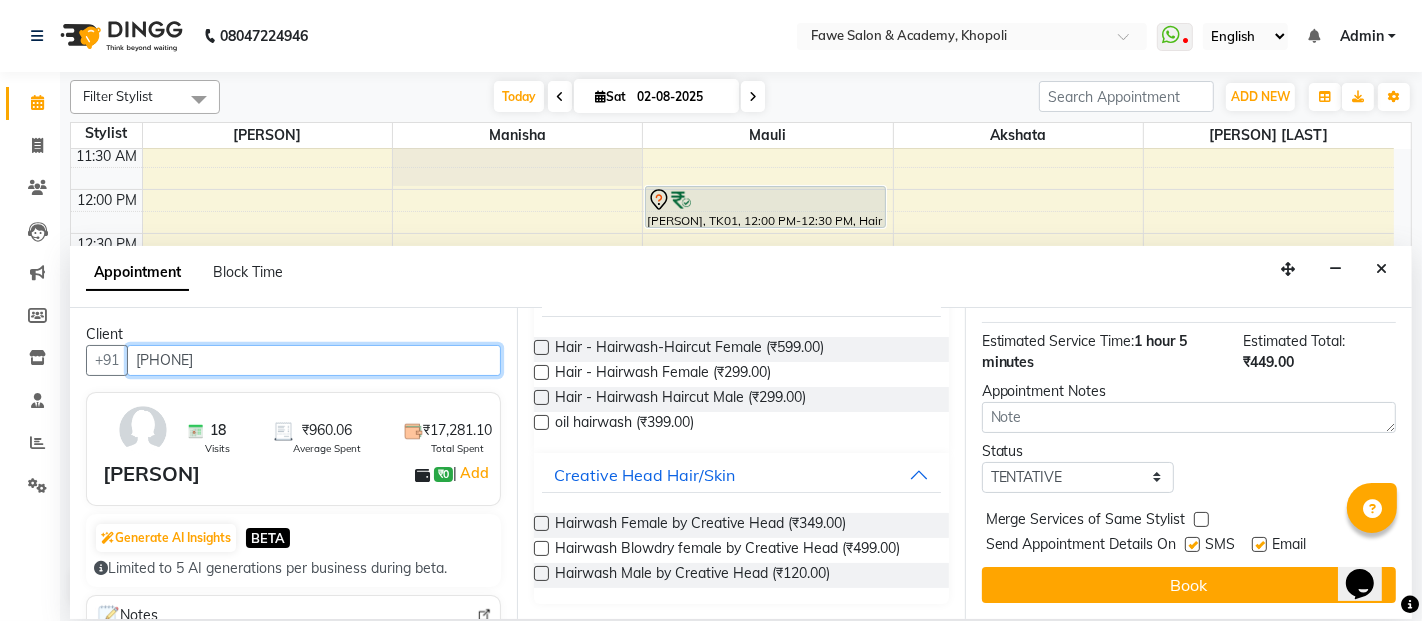 scroll, scrollTop: 508, scrollLeft: 0, axis: vertical 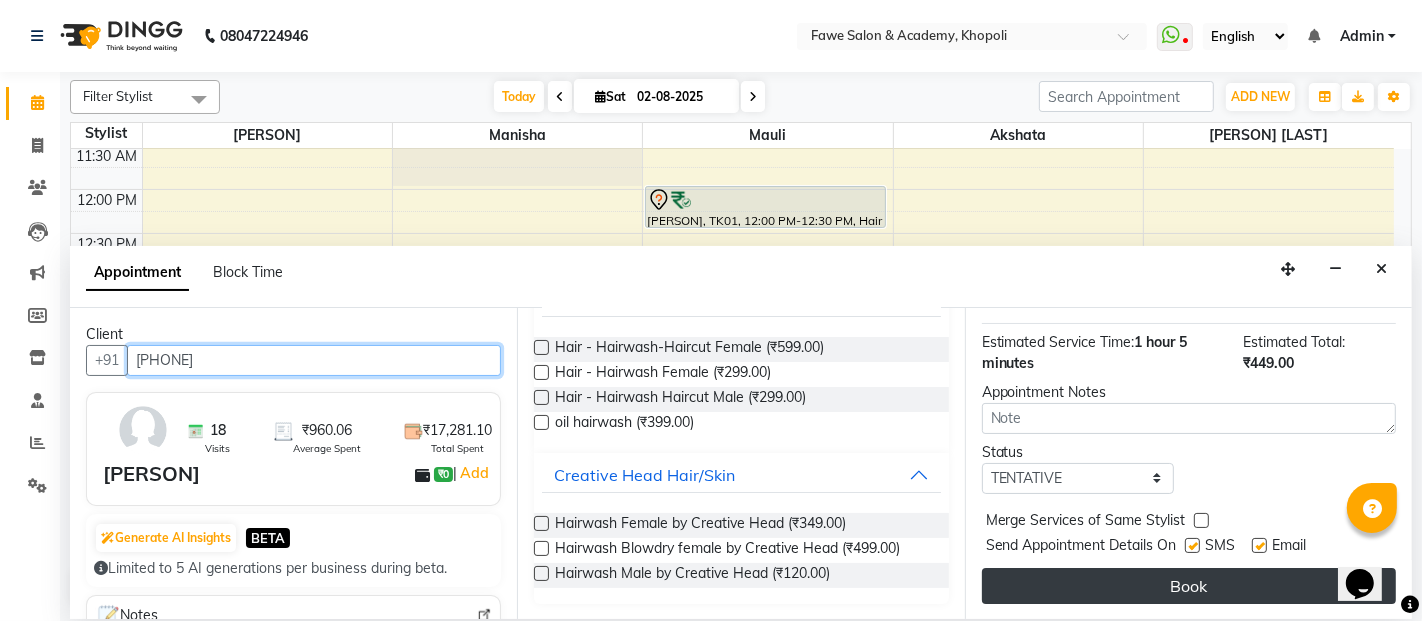 type on "[PHONE]" 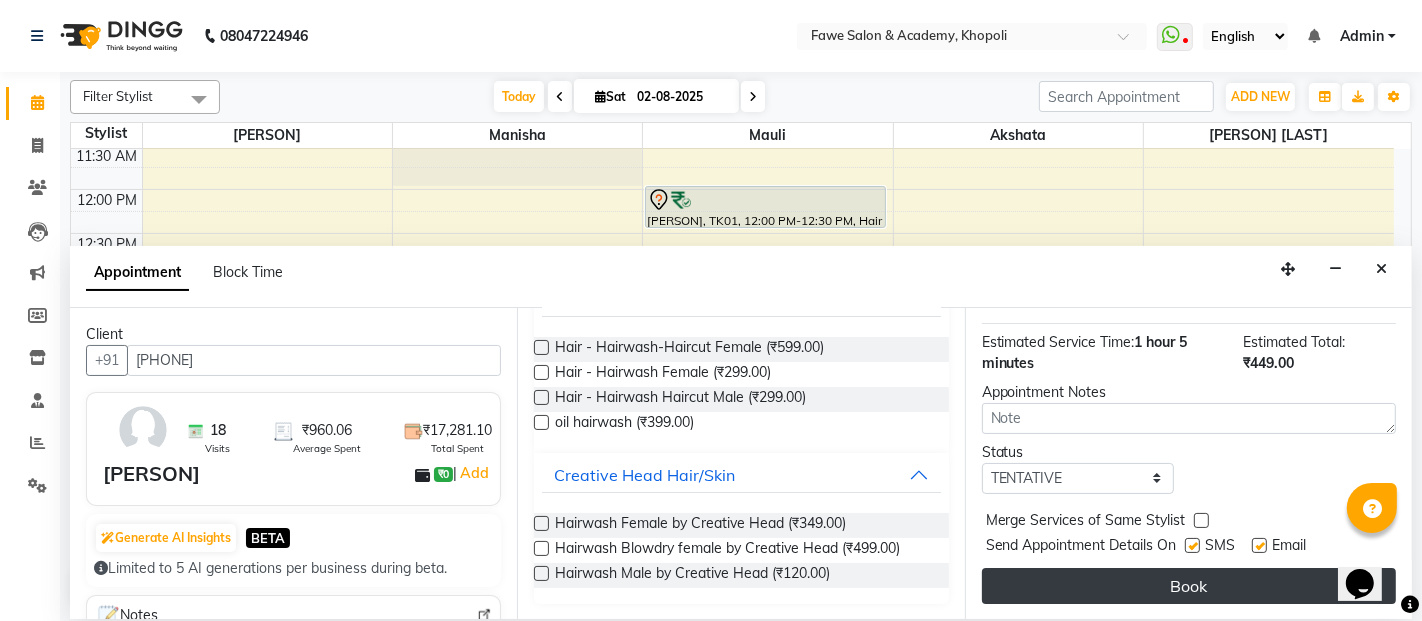 click on "Book" at bounding box center [1189, 586] 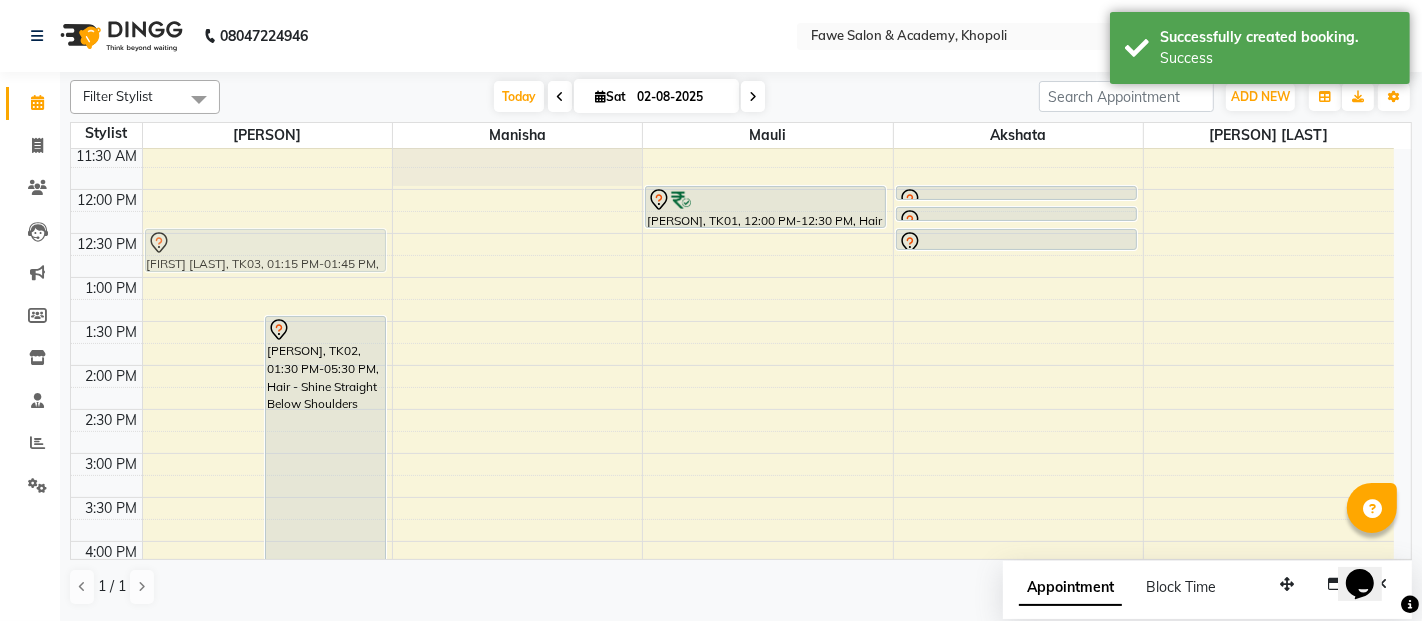 drag, startPoint x: 208, startPoint y: 323, endPoint x: 204, endPoint y: 265, distance: 58.137768 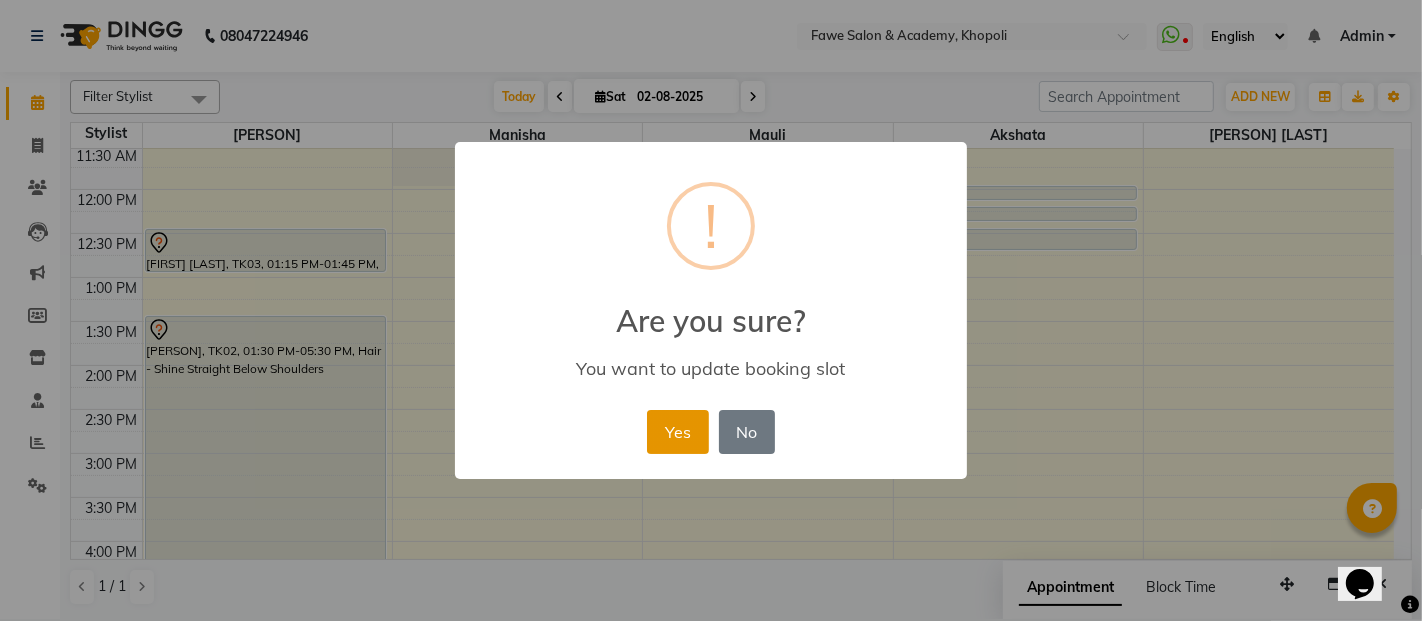 click on "Yes" at bounding box center [677, 432] 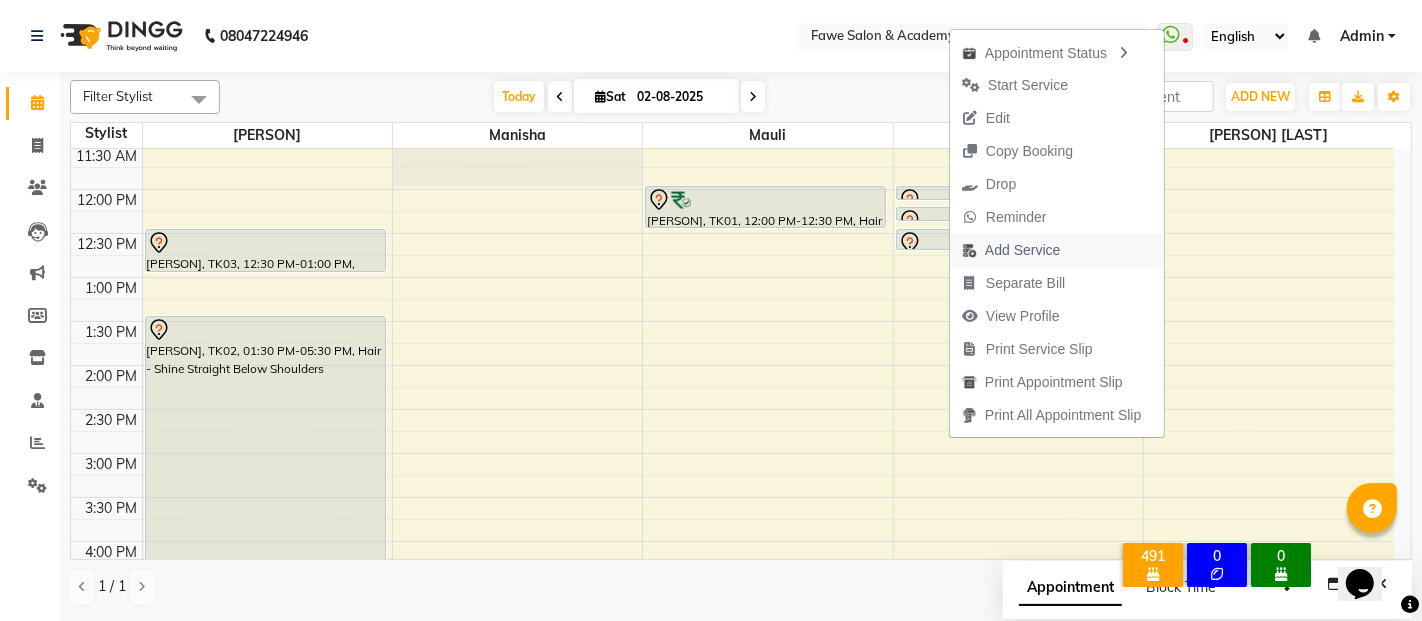 click on "Add Service" at bounding box center (1022, 250) 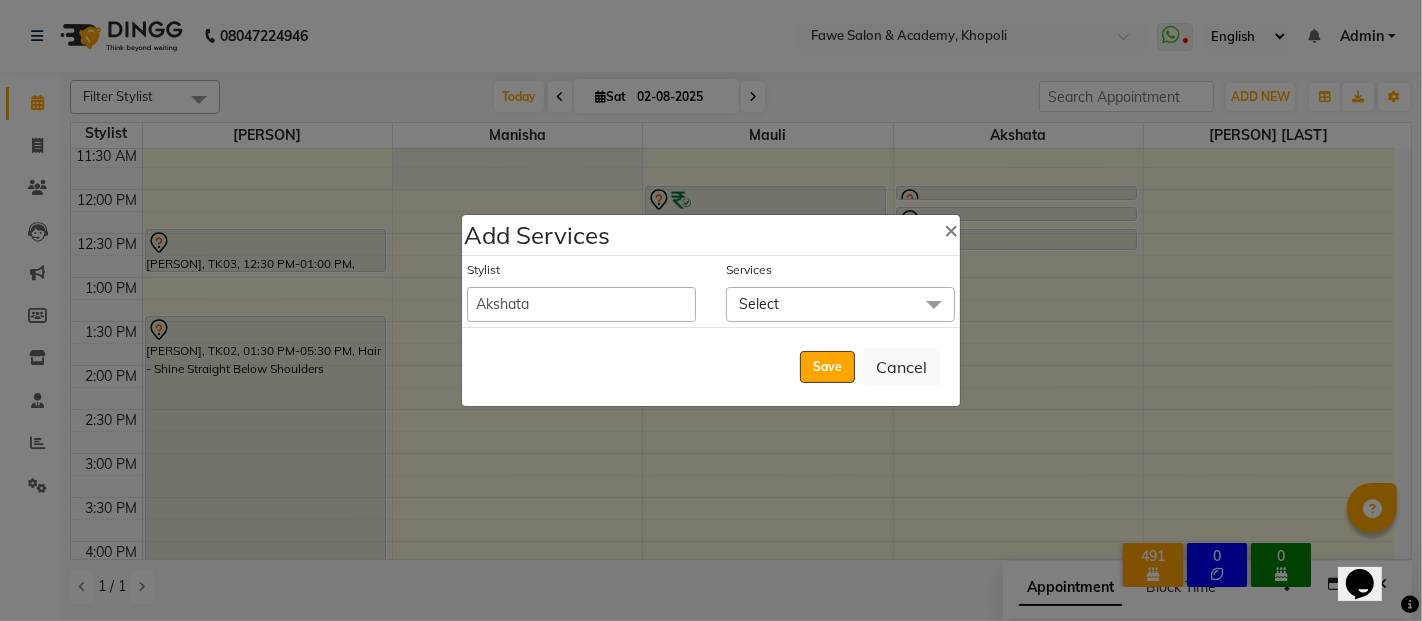 click 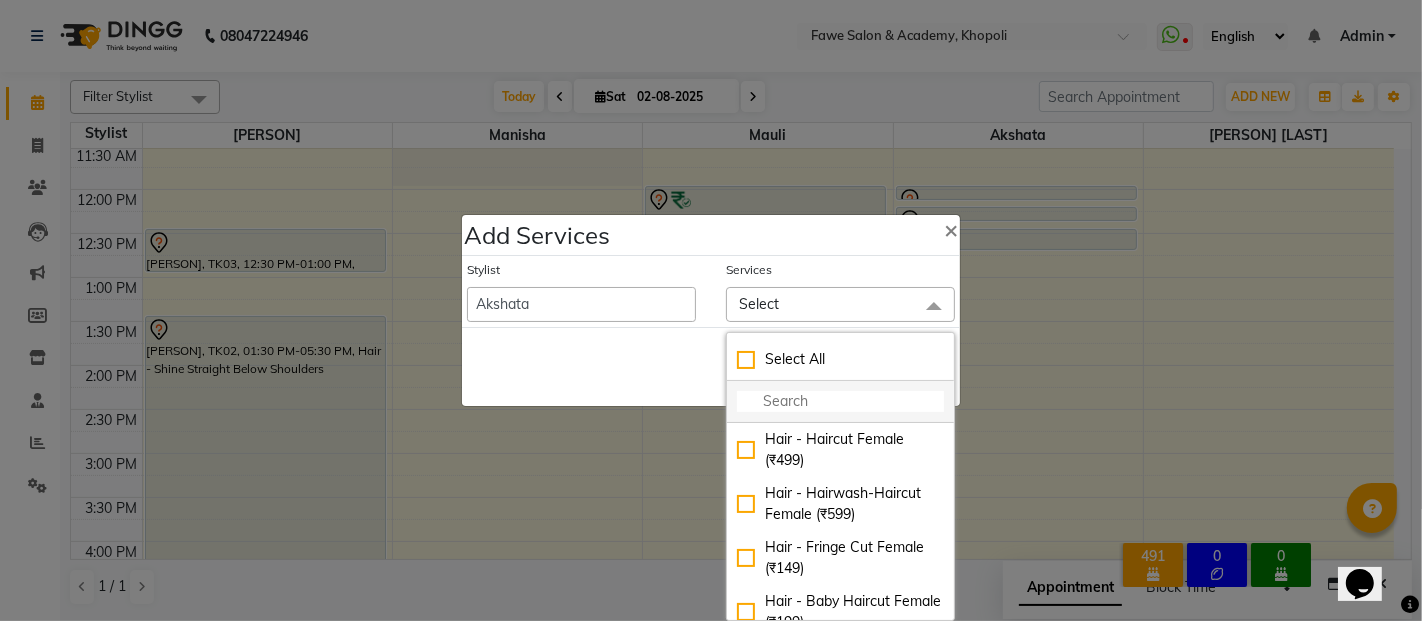 click 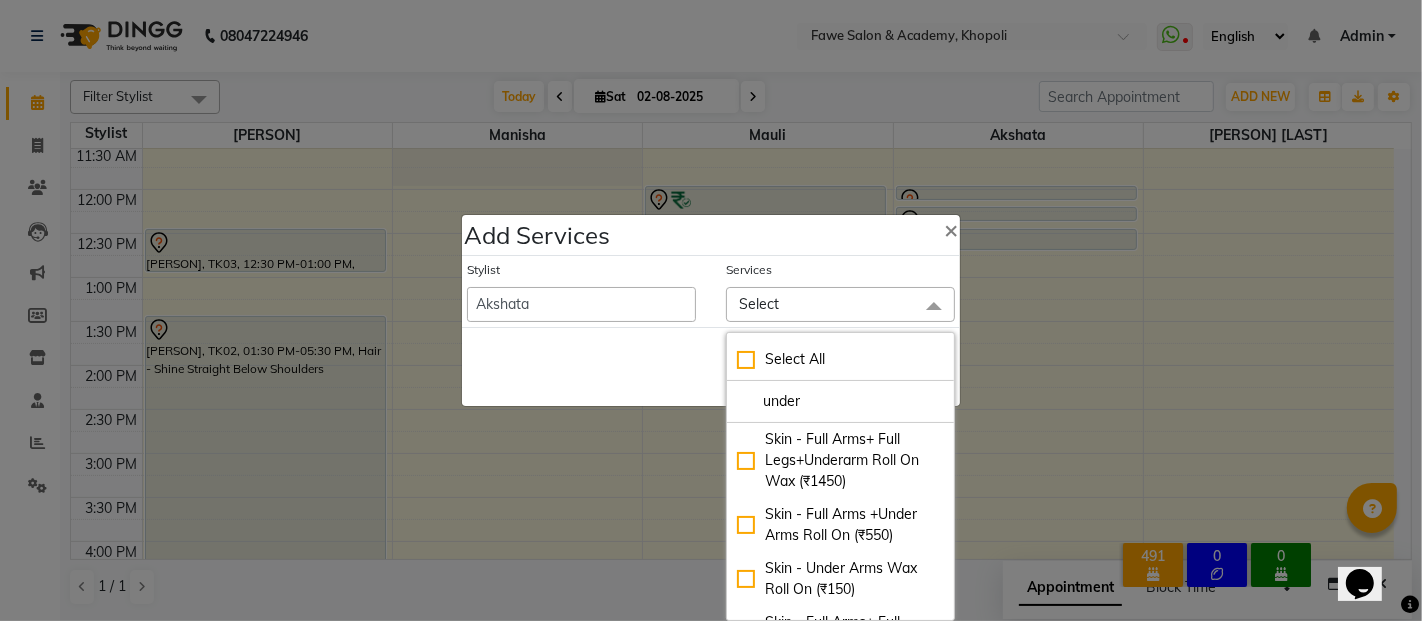 type on "under" 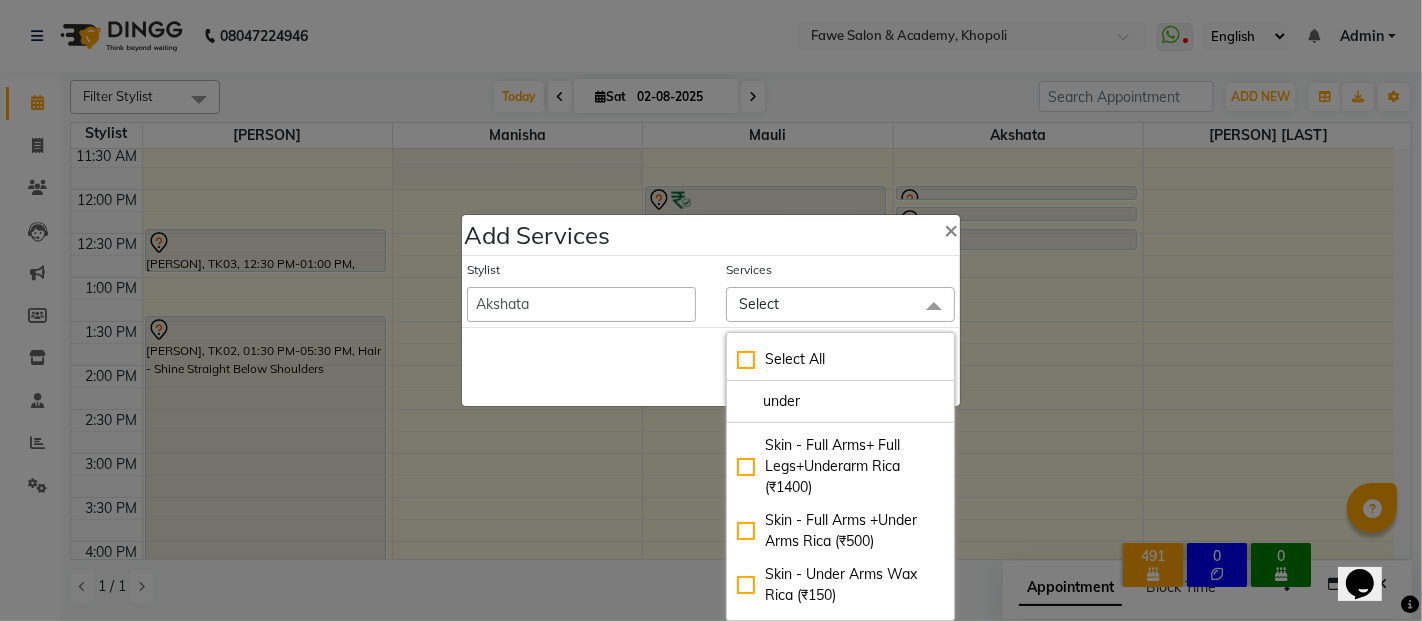 scroll, scrollTop: 266, scrollLeft: 0, axis: vertical 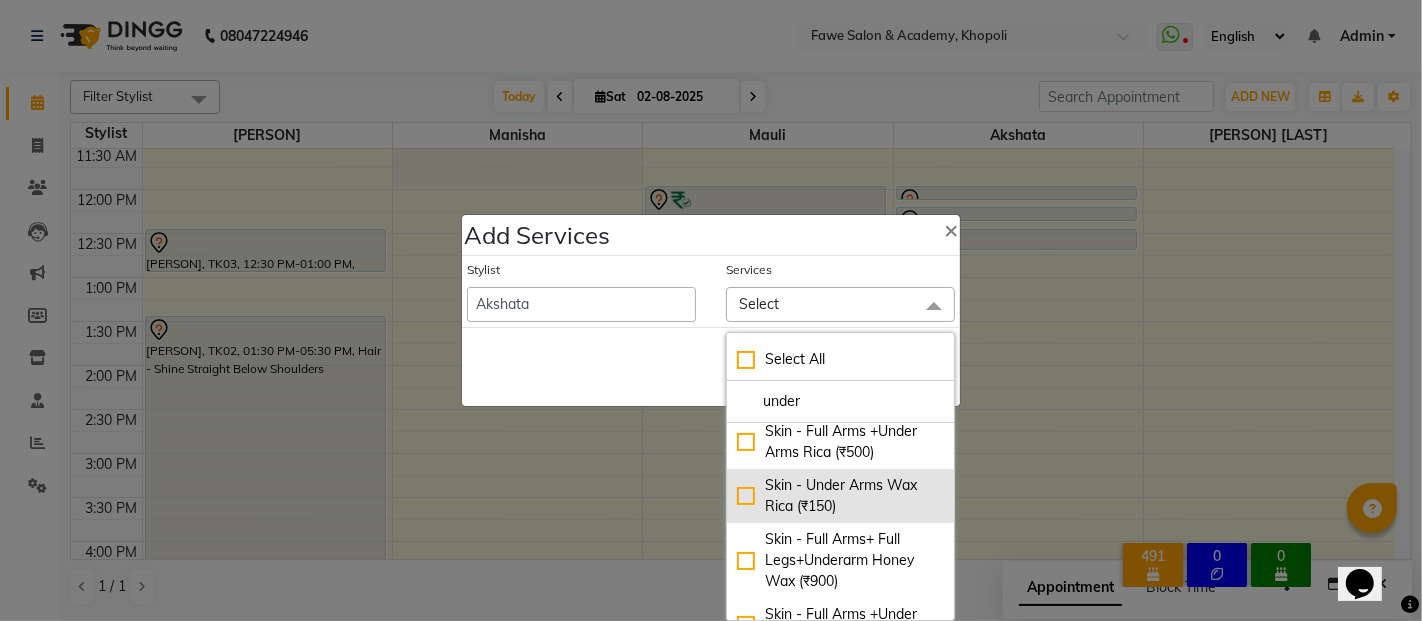 click on "Skin - Under Arms Wax Rica (₹150)" 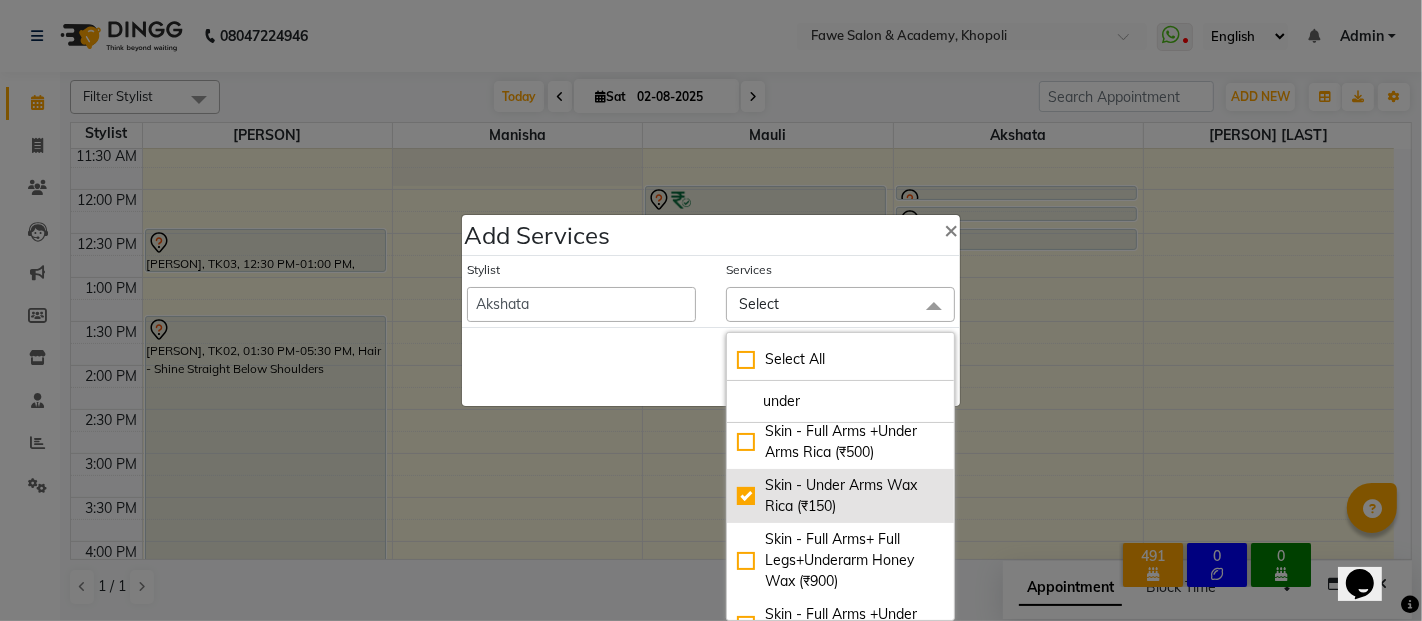 checkbox on "true" 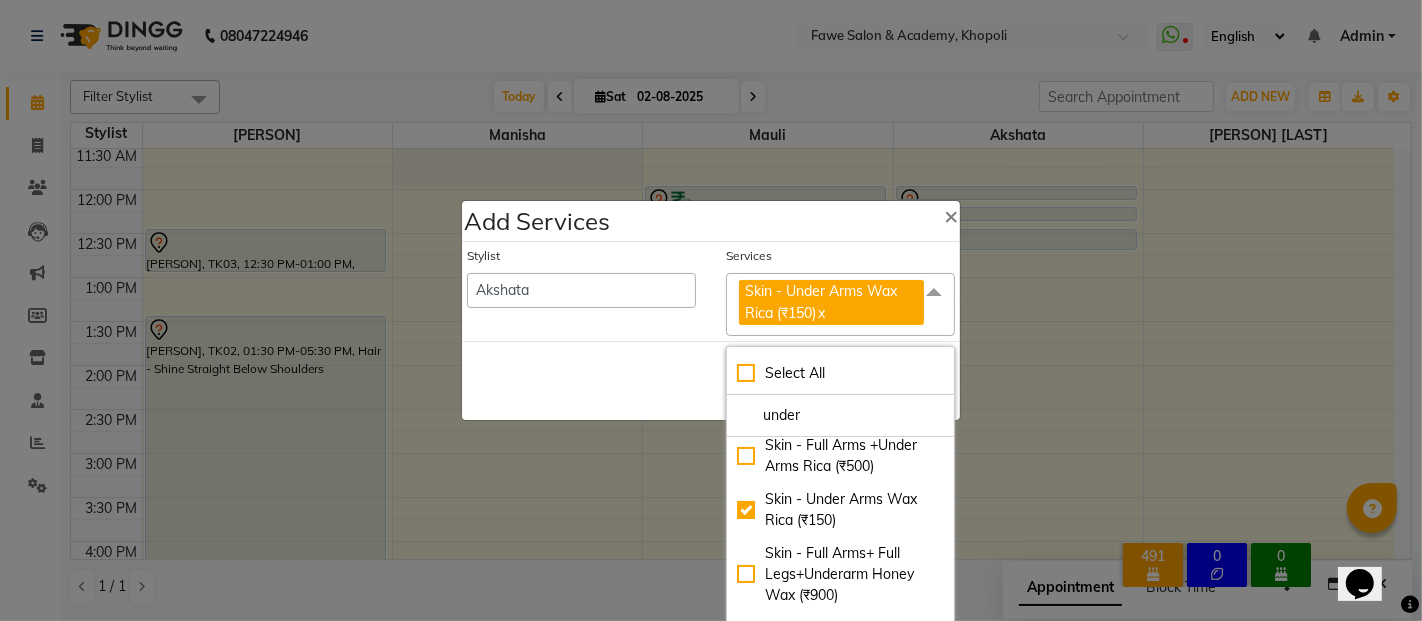 click on "Skin - Under Arms Wax Rica (₹150) x" 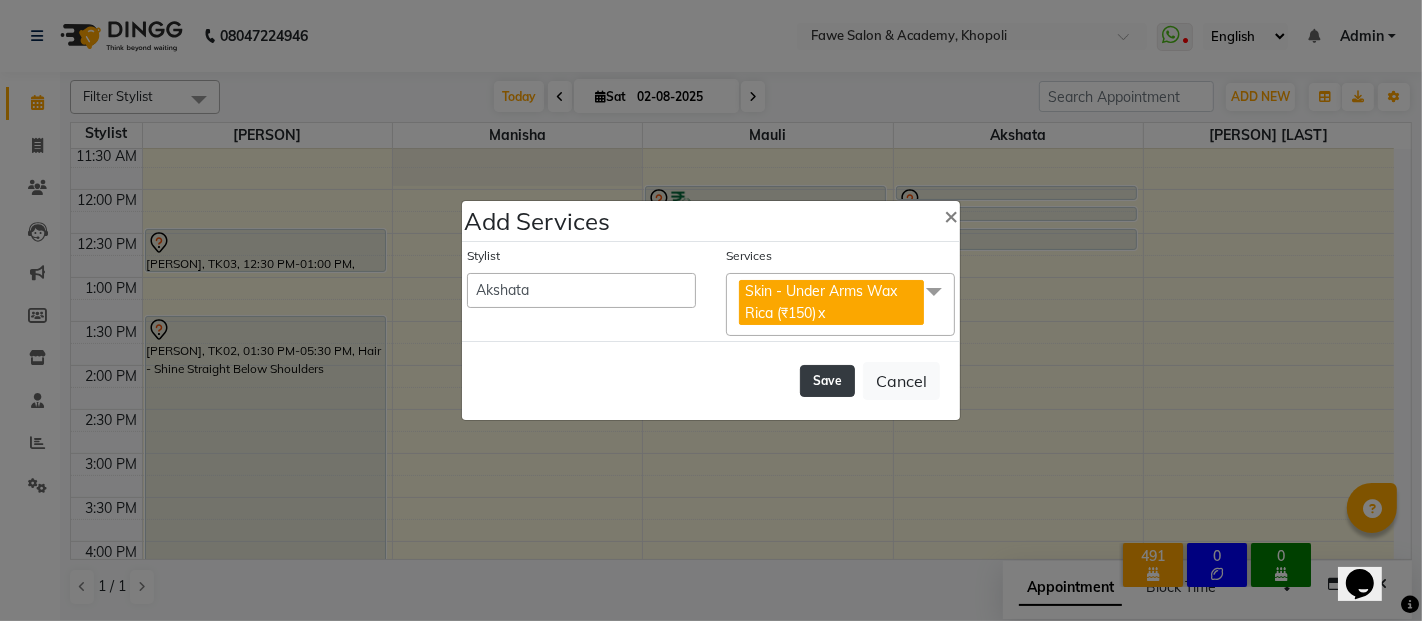 click on "Save" 